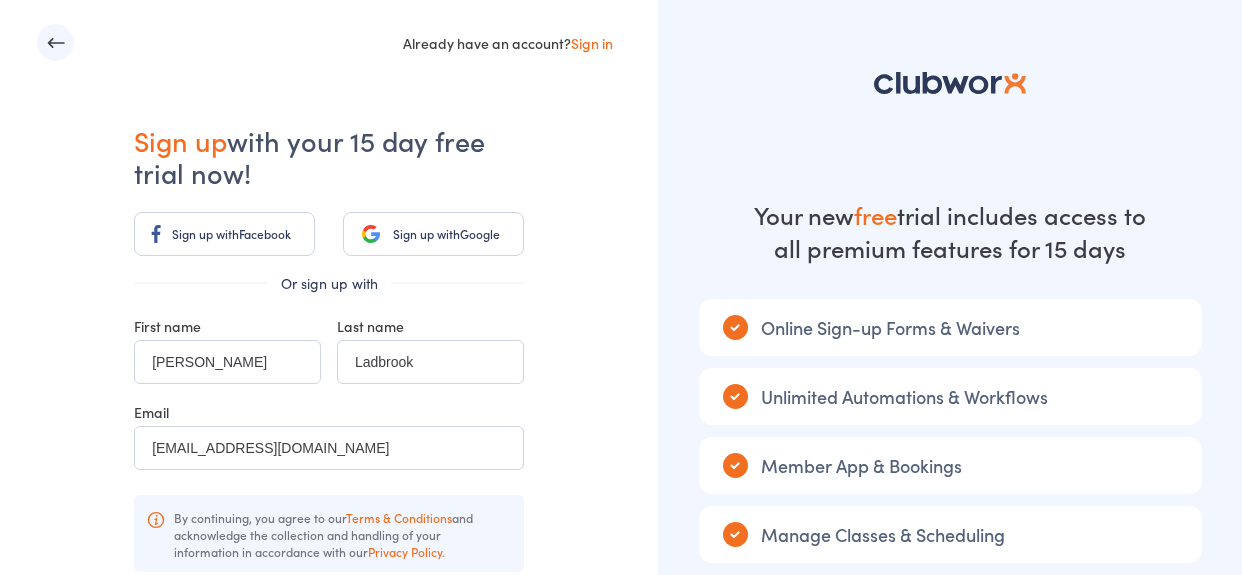 scroll, scrollTop: 0, scrollLeft: 0, axis: both 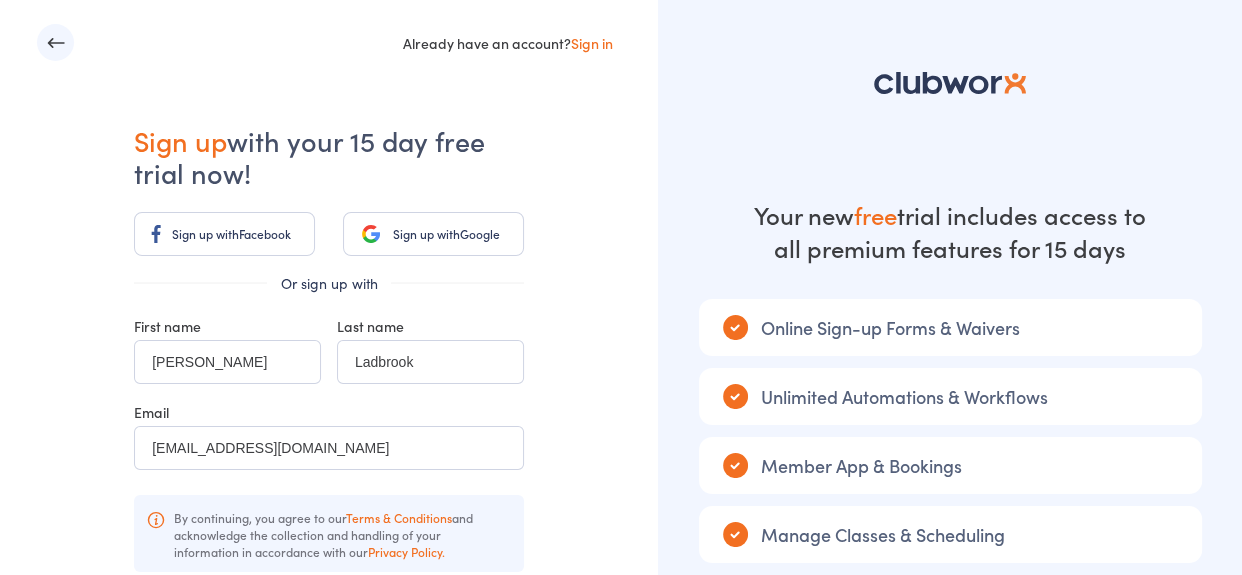 click on "Sign in" at bounding box center [592, 43] 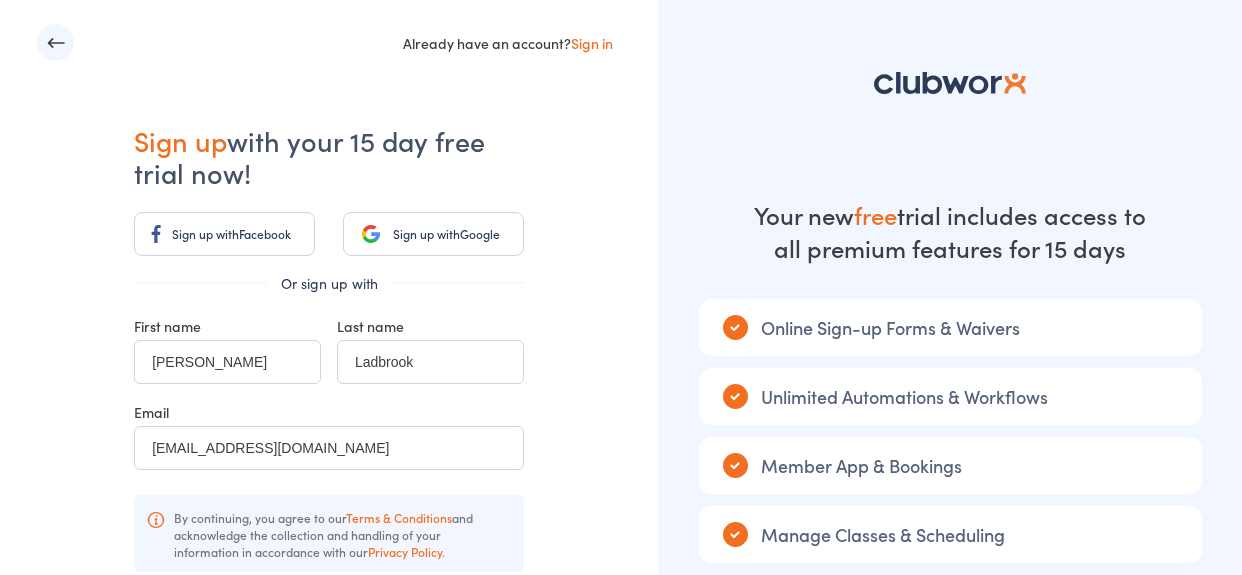 scroll, scrollTop: 0, scrollLeft: 0, axis: both 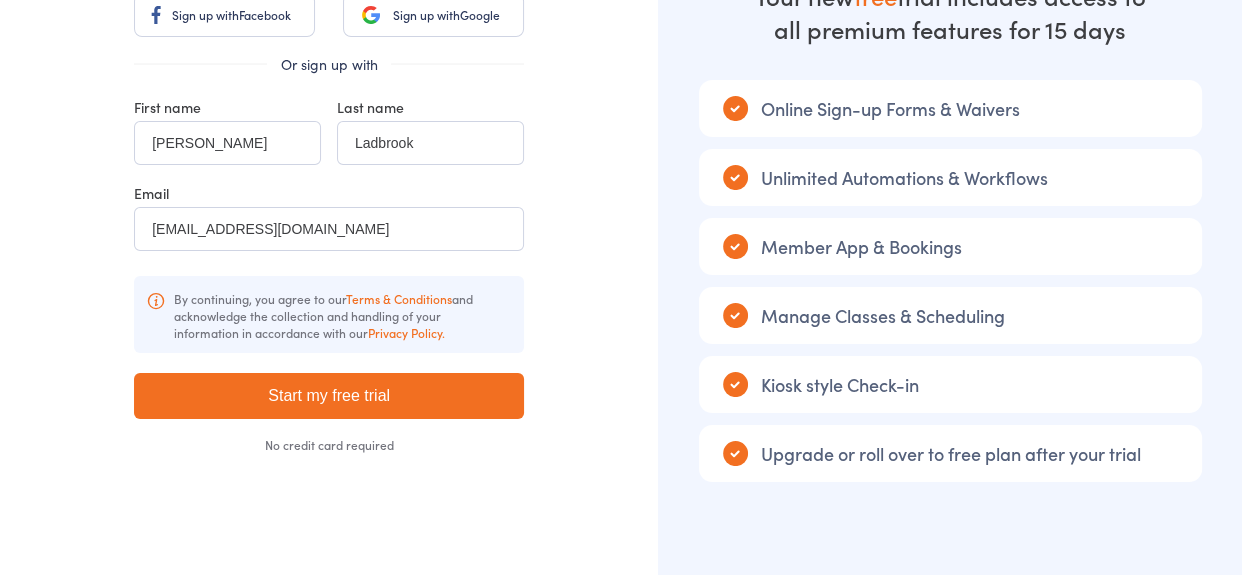 drag, startPoint x: 1240, startPoint y: 116, endPoint x: 1239, endPoint y: 222, distance: 106.004715 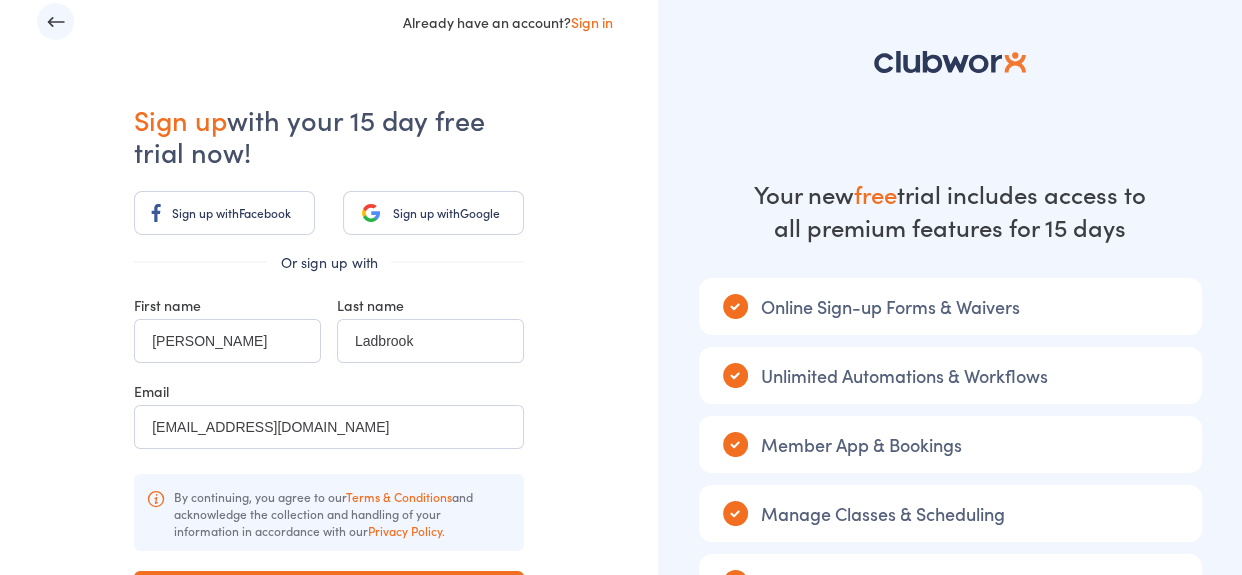 scroll, scrollTop: 0, scrollLeft: 0, axis: both 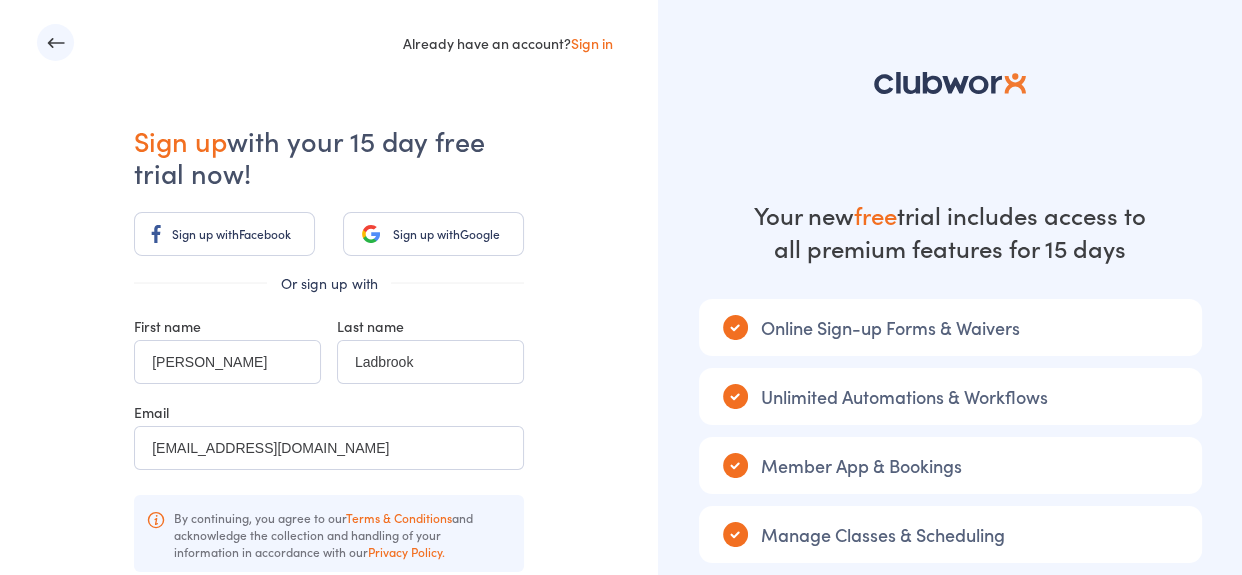 click 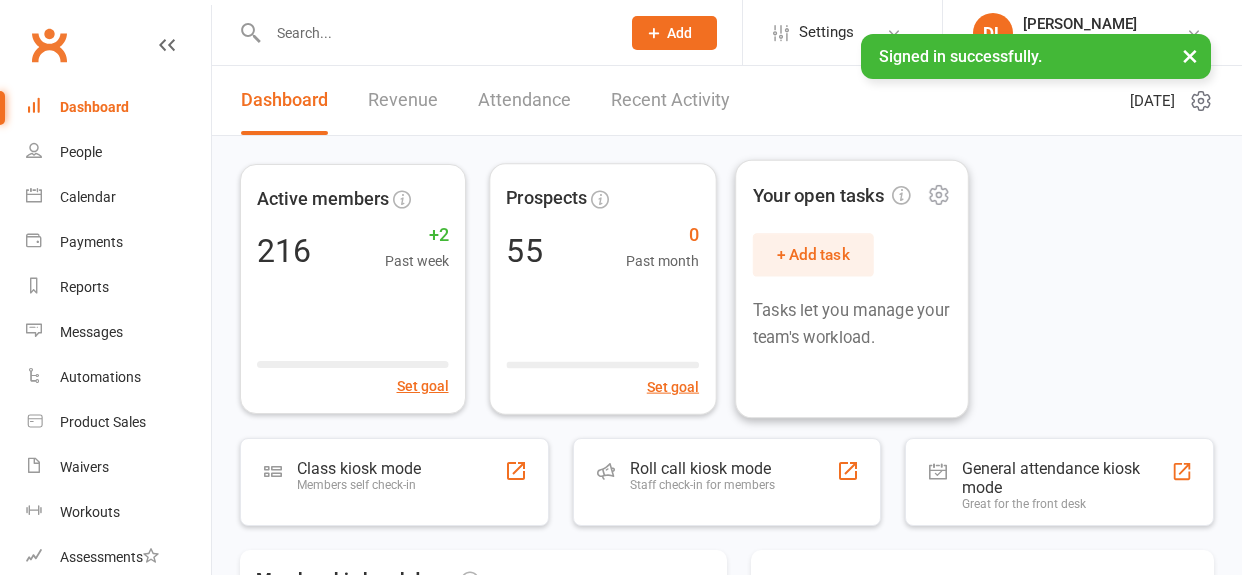 scroll, scrollTop: 0, scrollLeft: 0, axis: both 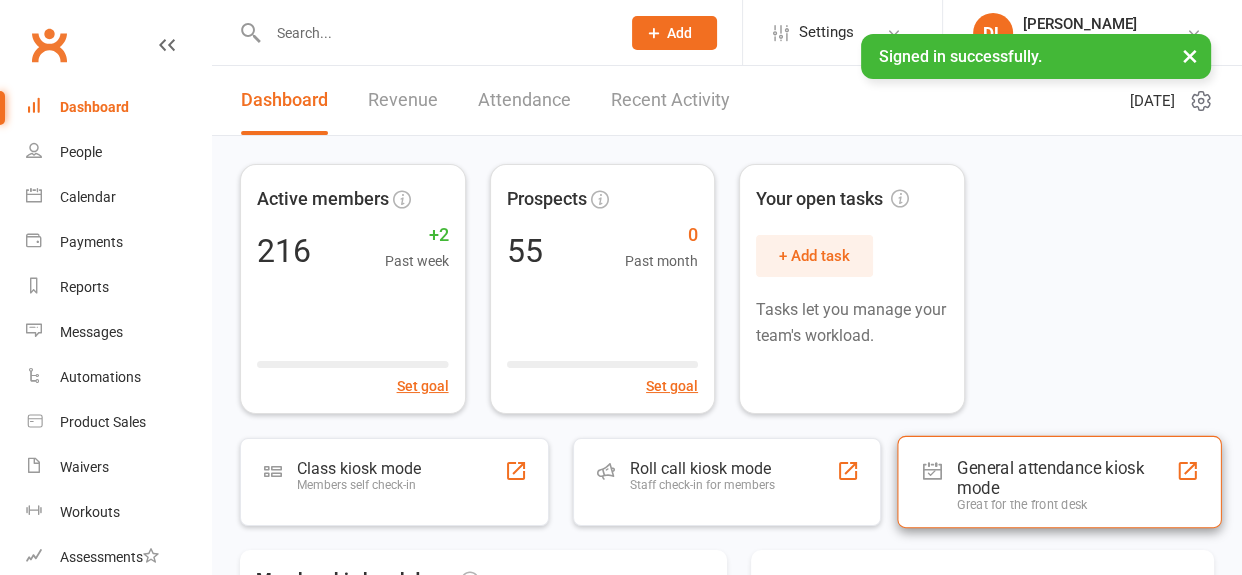 click on "Great for the front desk" at bounding box center (1066, 505) 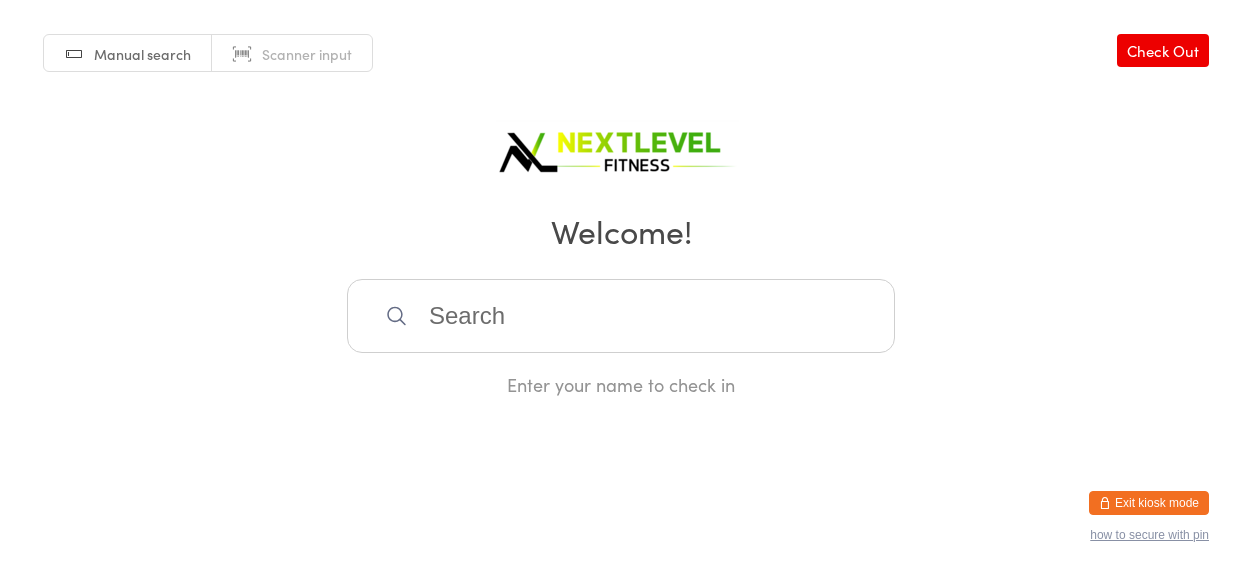 scroll, scrollTop: 0, scrollLeft: 0, axis: both 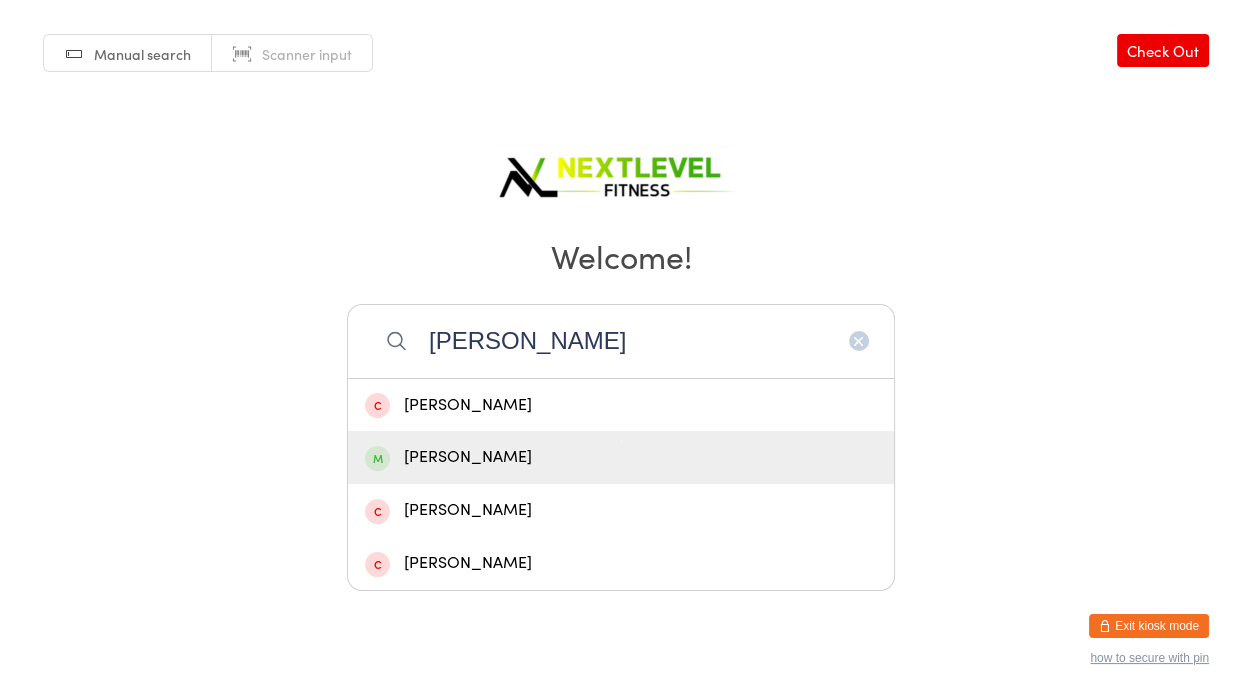 type on "[PERSON_NAME]" 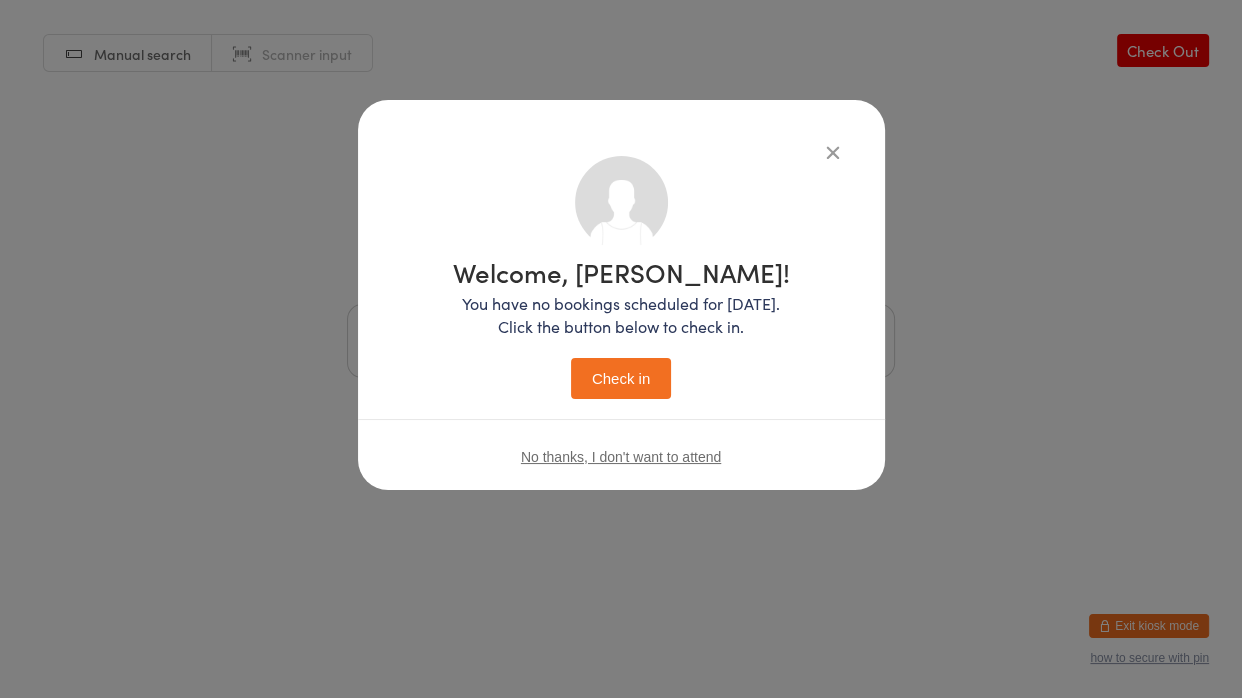click on "Check in" at bounding box center (621, 378) 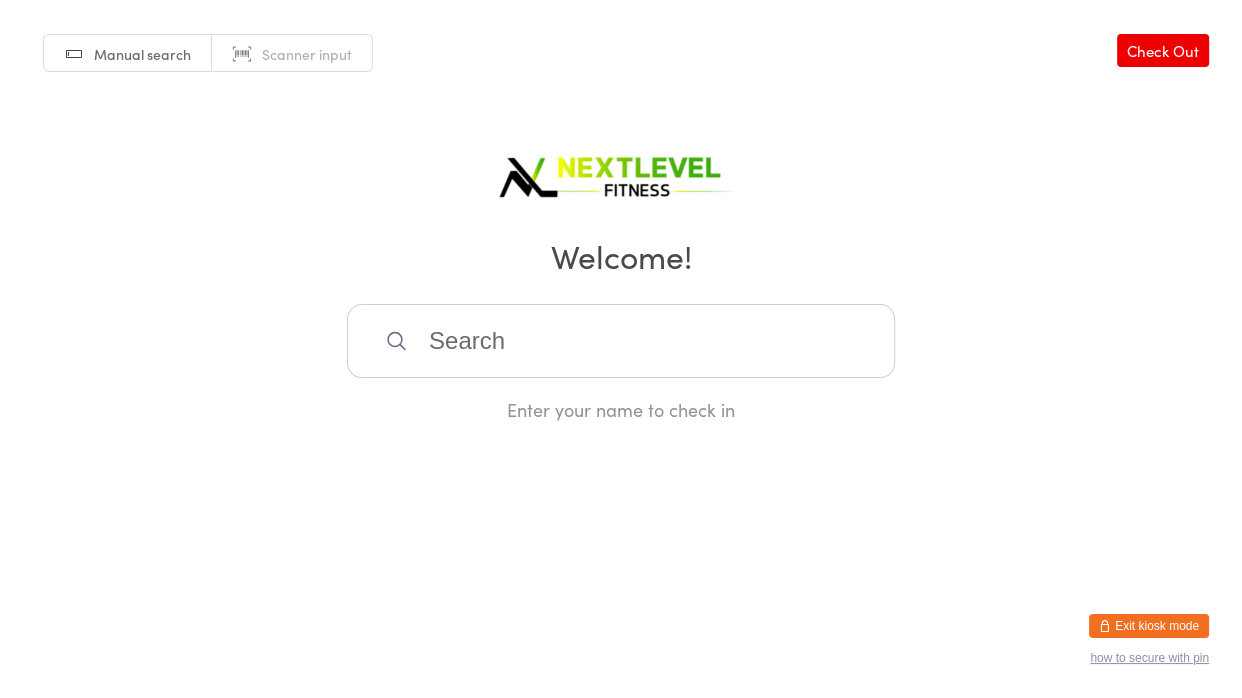 click at bounding box center (621, 341) 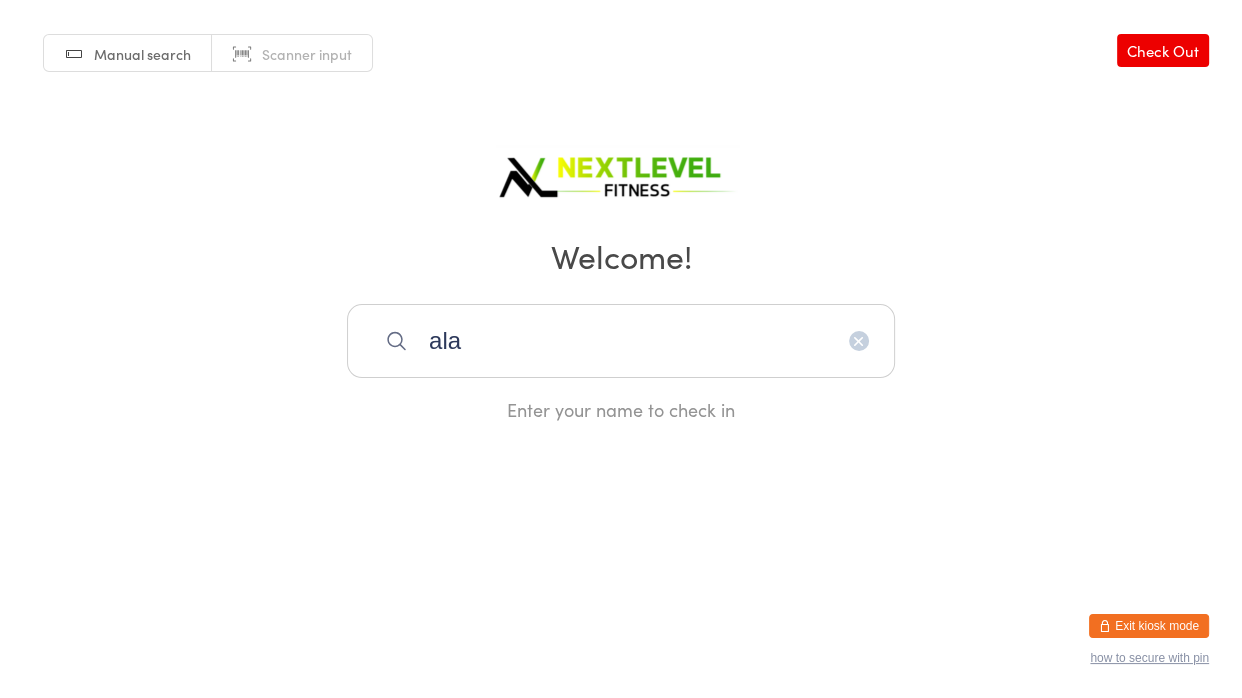 type on "alay" 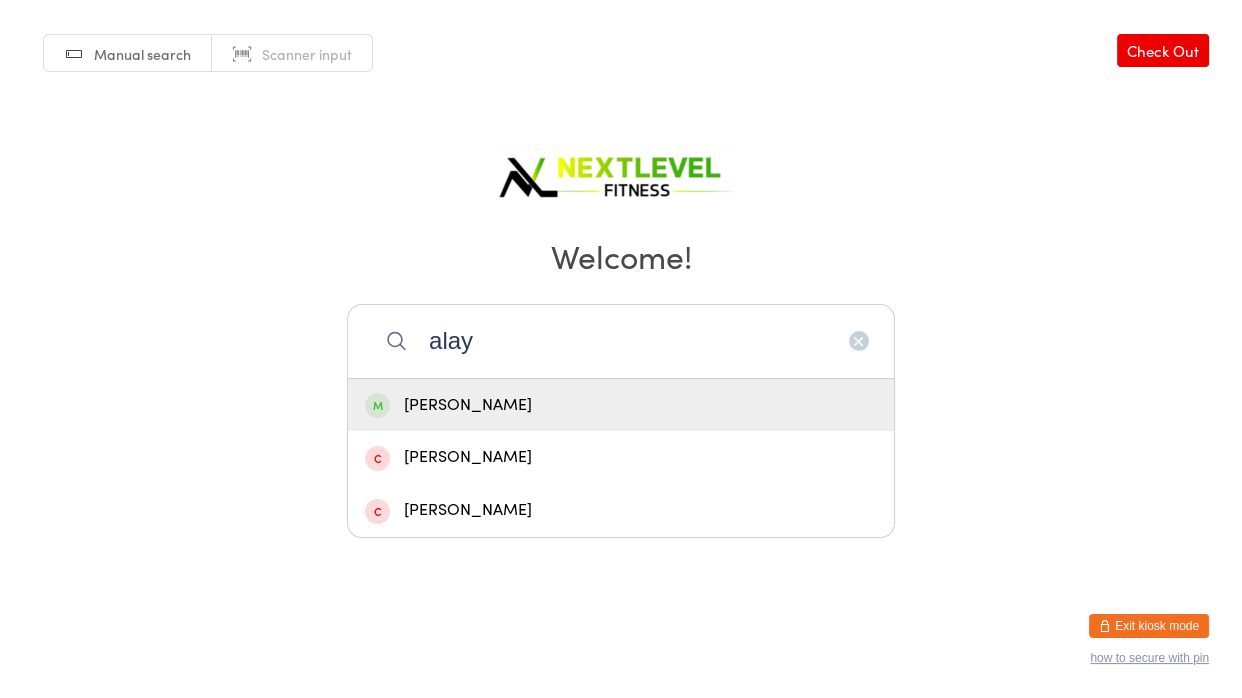 type 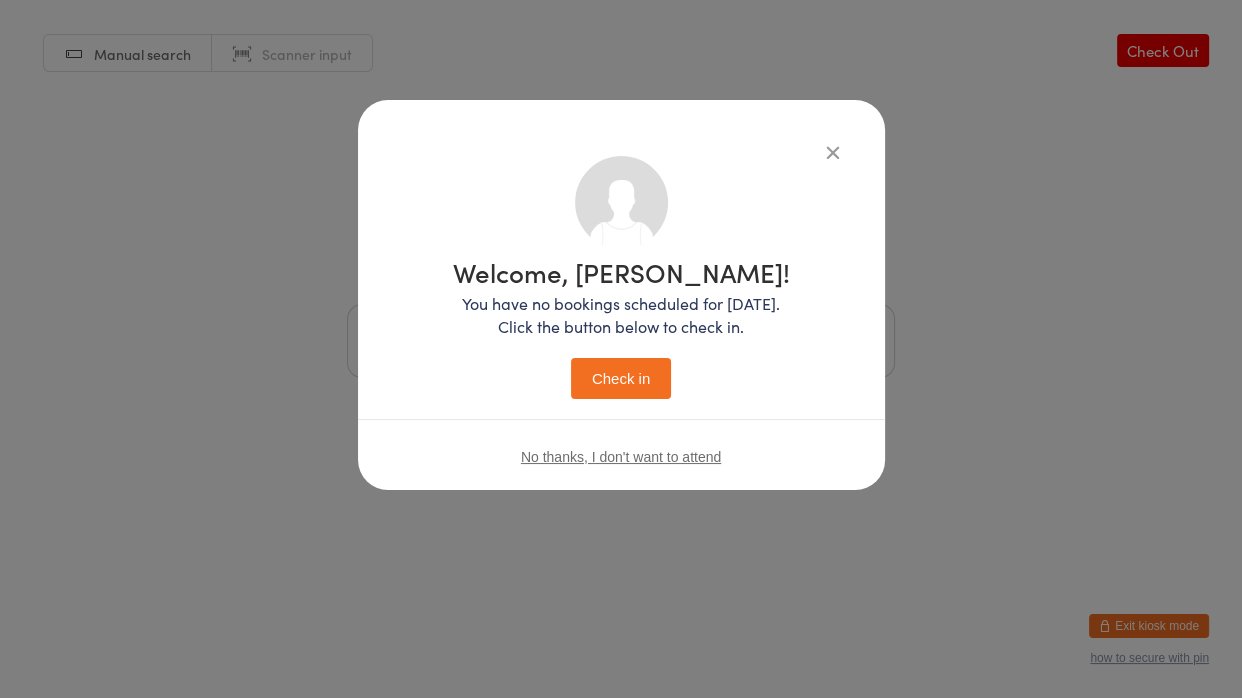 type 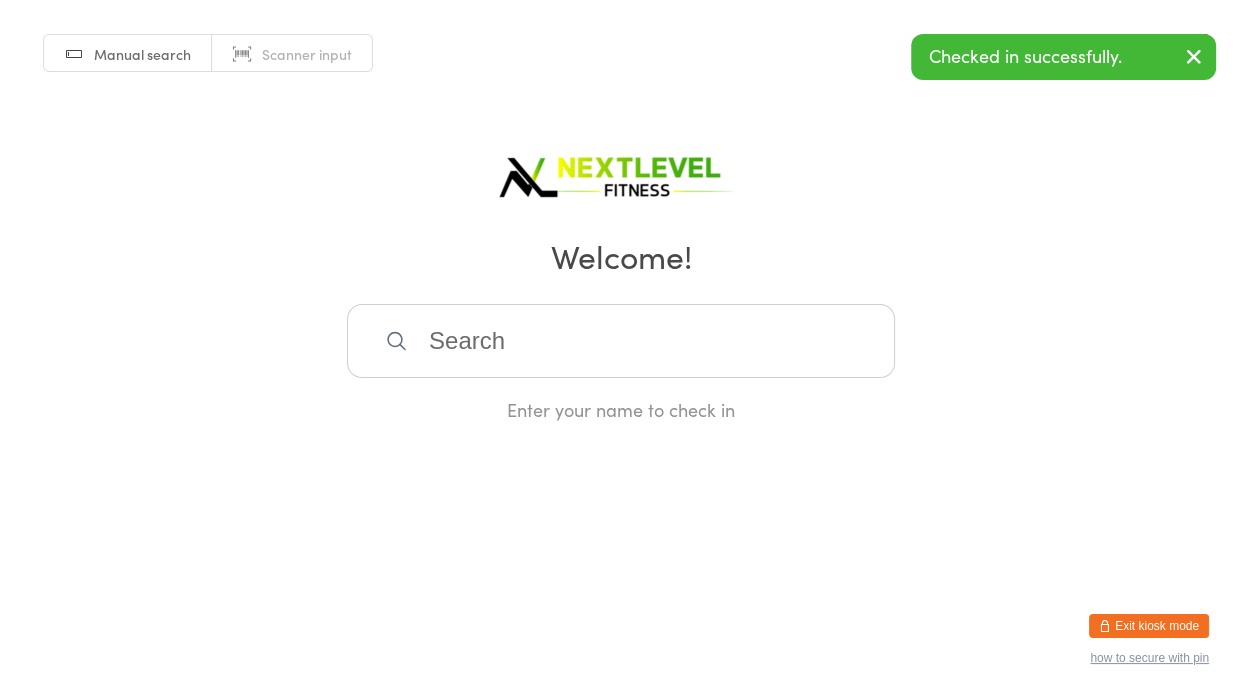 click at bounding box center (621, 341) 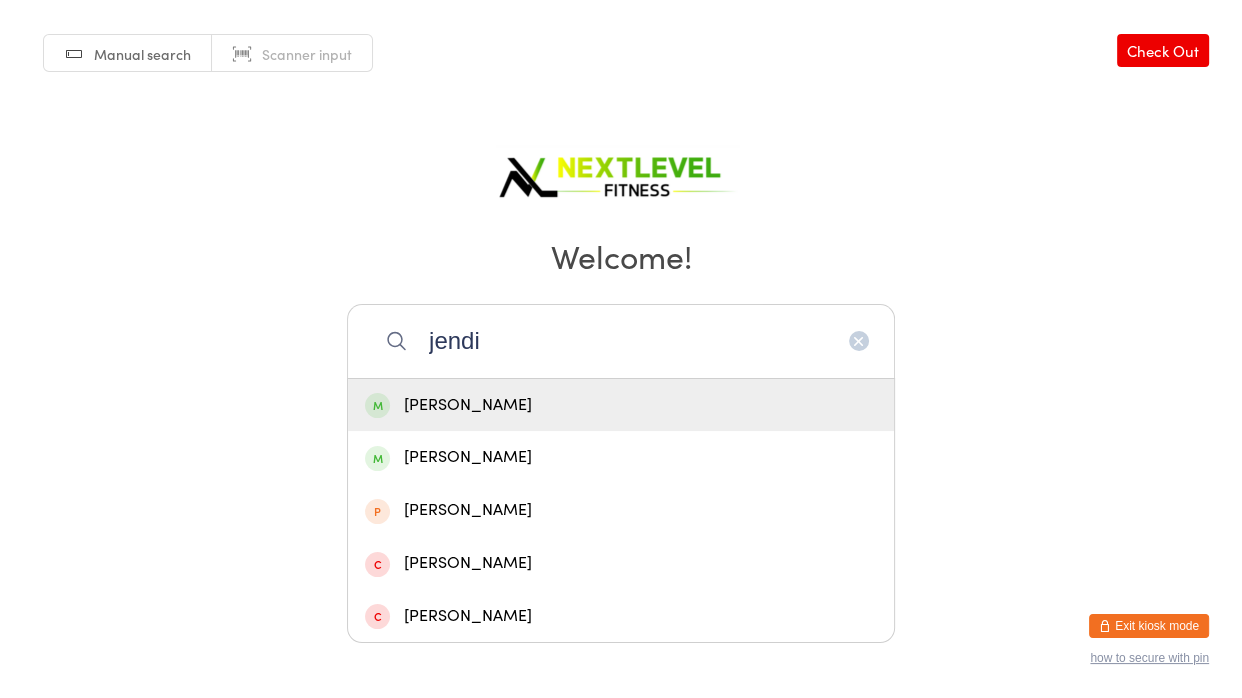 type on "jendi" 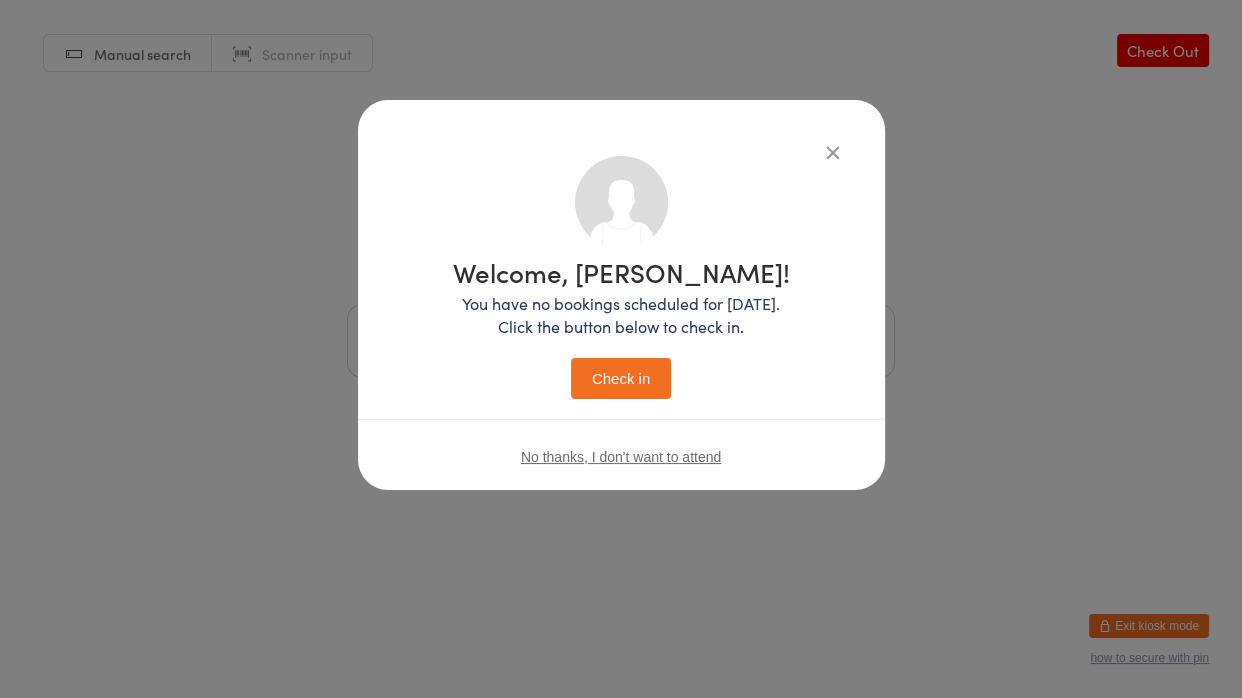 click on "Check in" at bounding box center [621, 378] 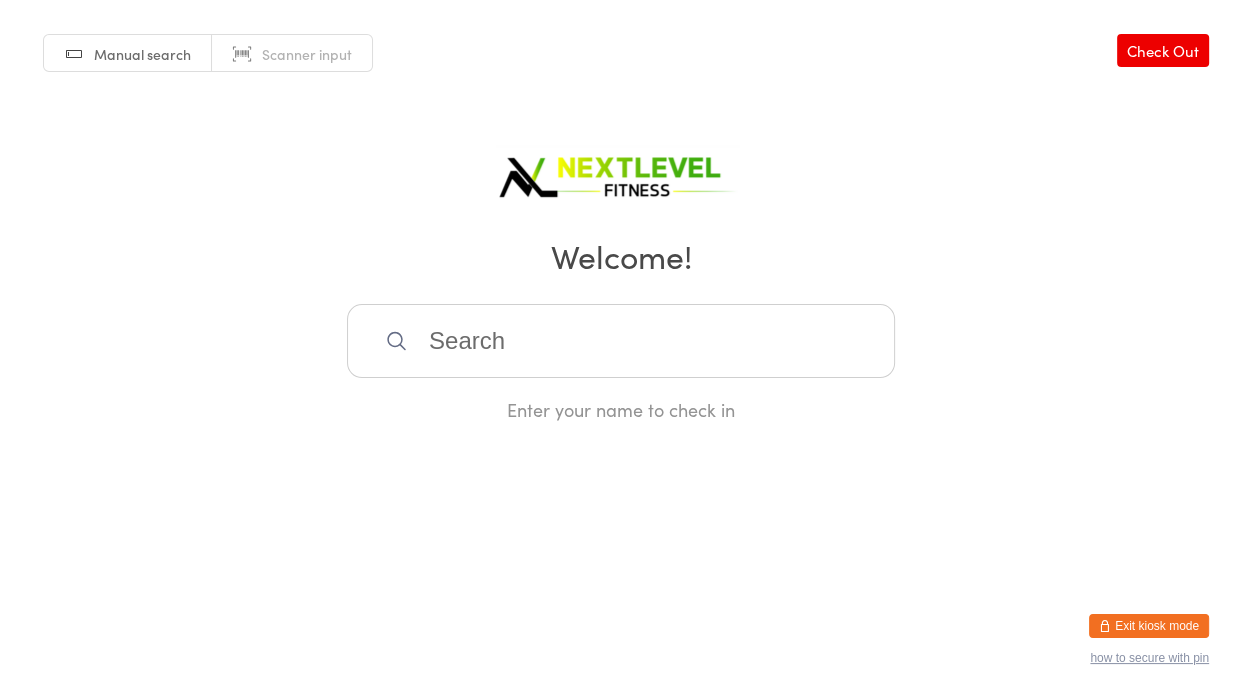 click at bounding box center (621, 341) 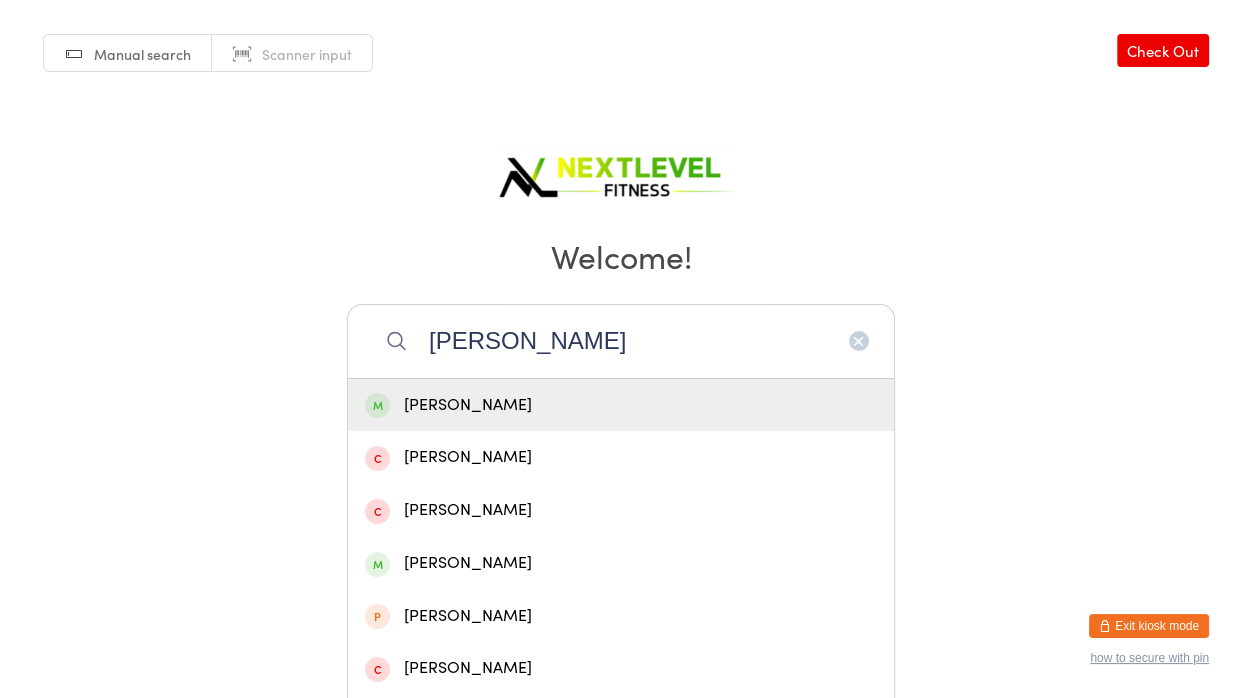 type on "[PERSON_NAME]" 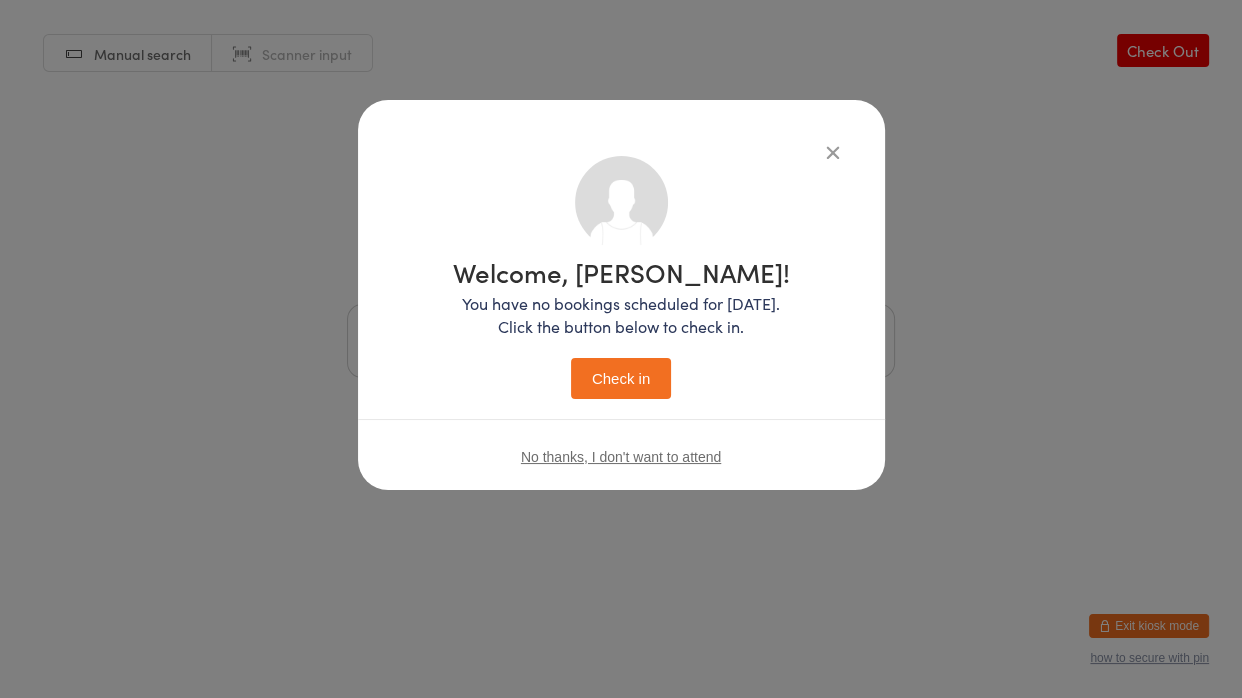 click on "Check in" at bounding box center (621, 378) 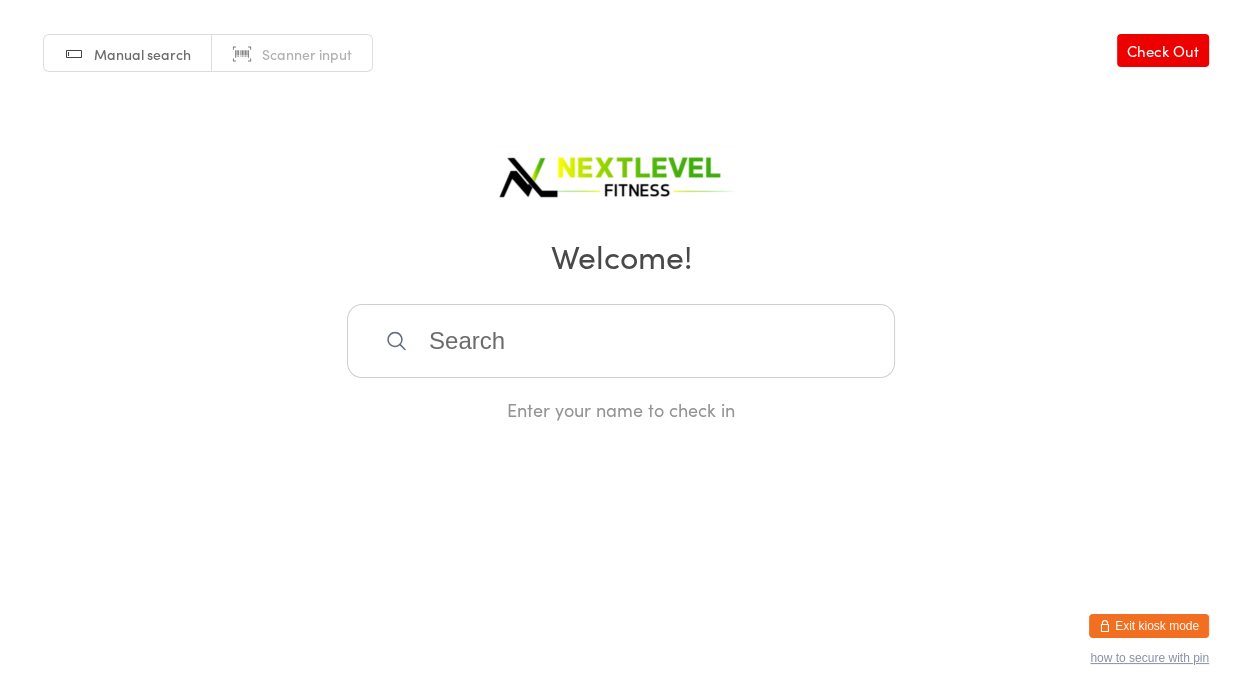 click at bounding box center [621, 341] 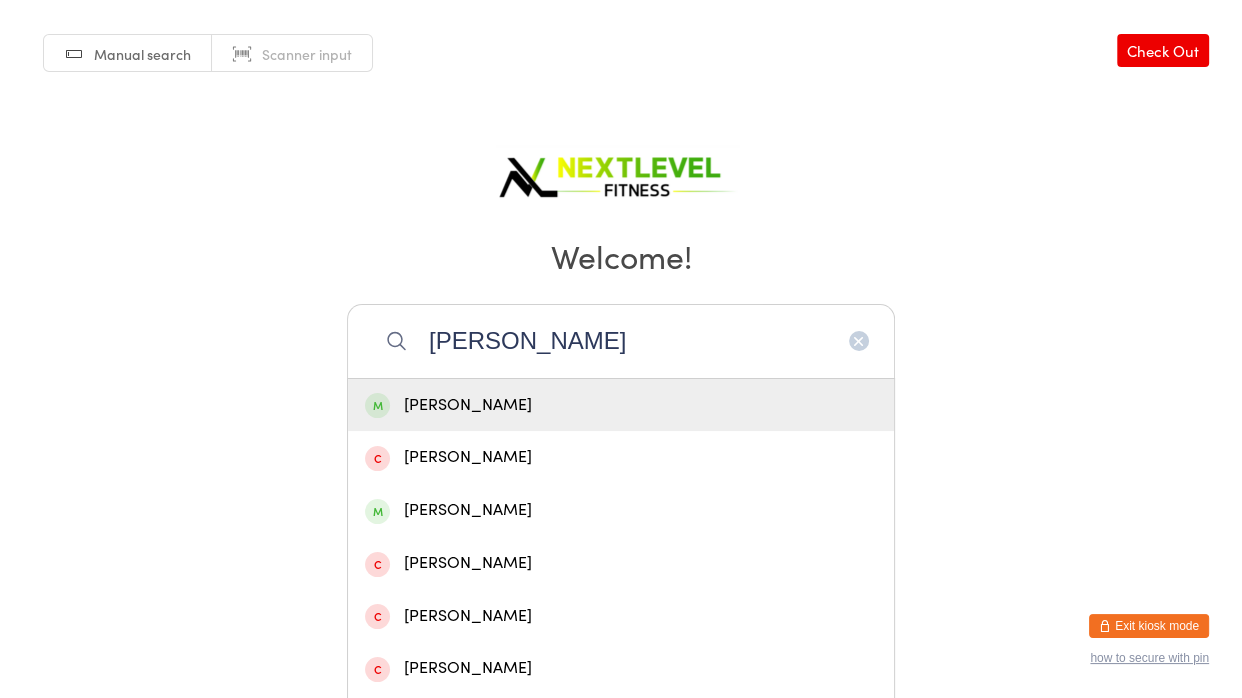 type on "[PERSON_NAME]" 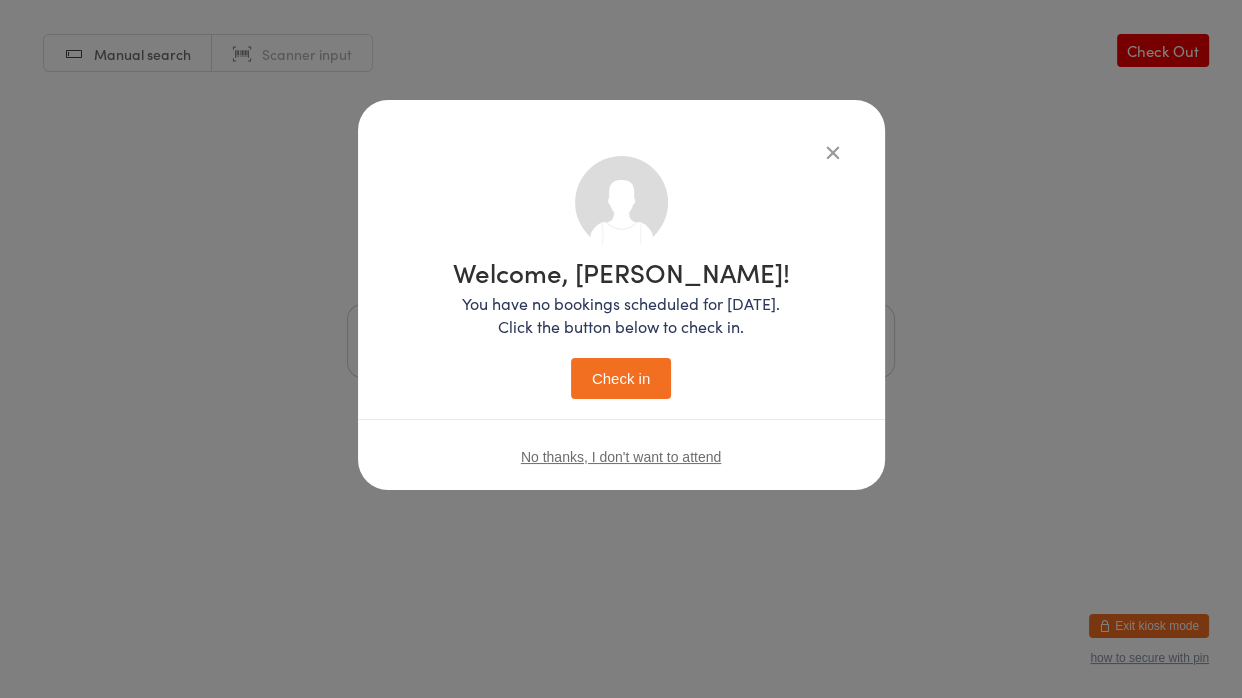click on "Check in" at bounding box center [621, 378] 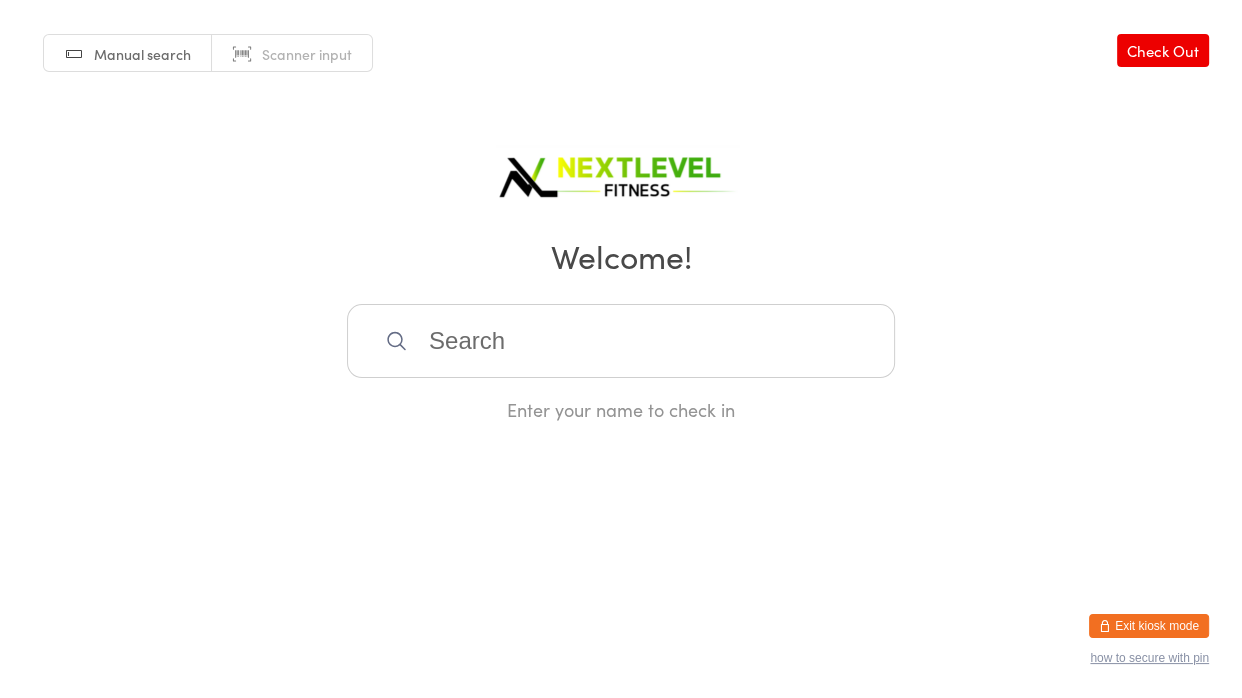 click at bounding box center [621, 341] 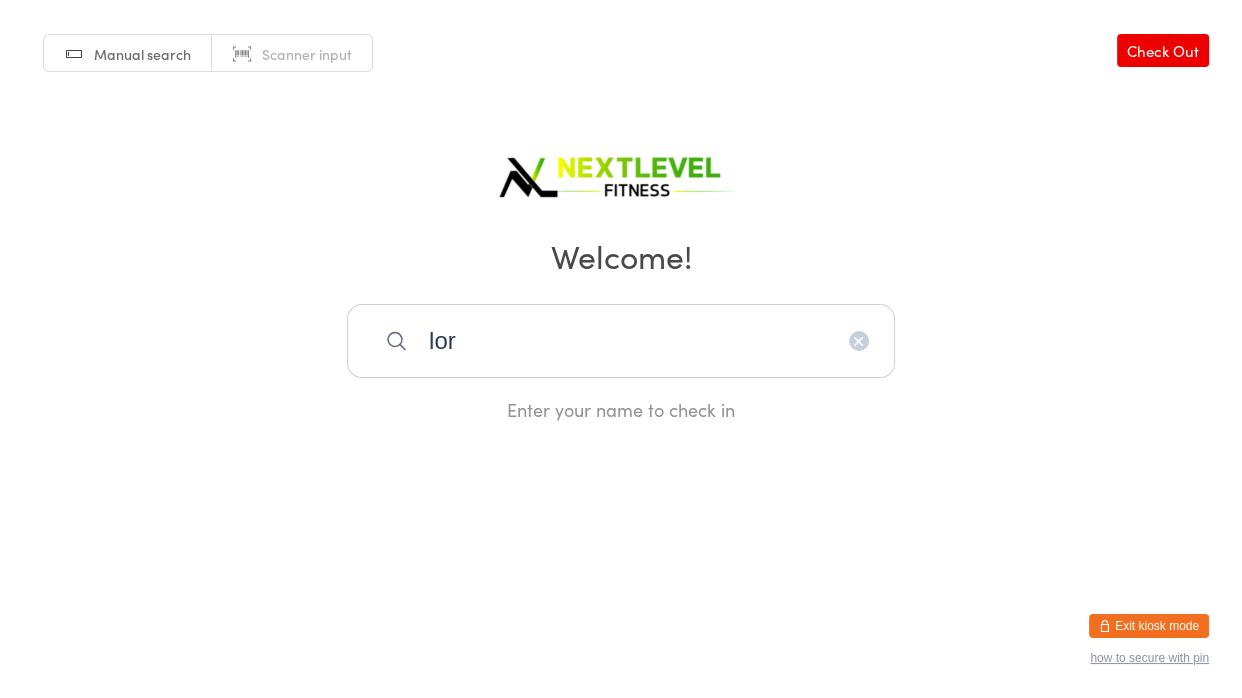 type on "lorr" 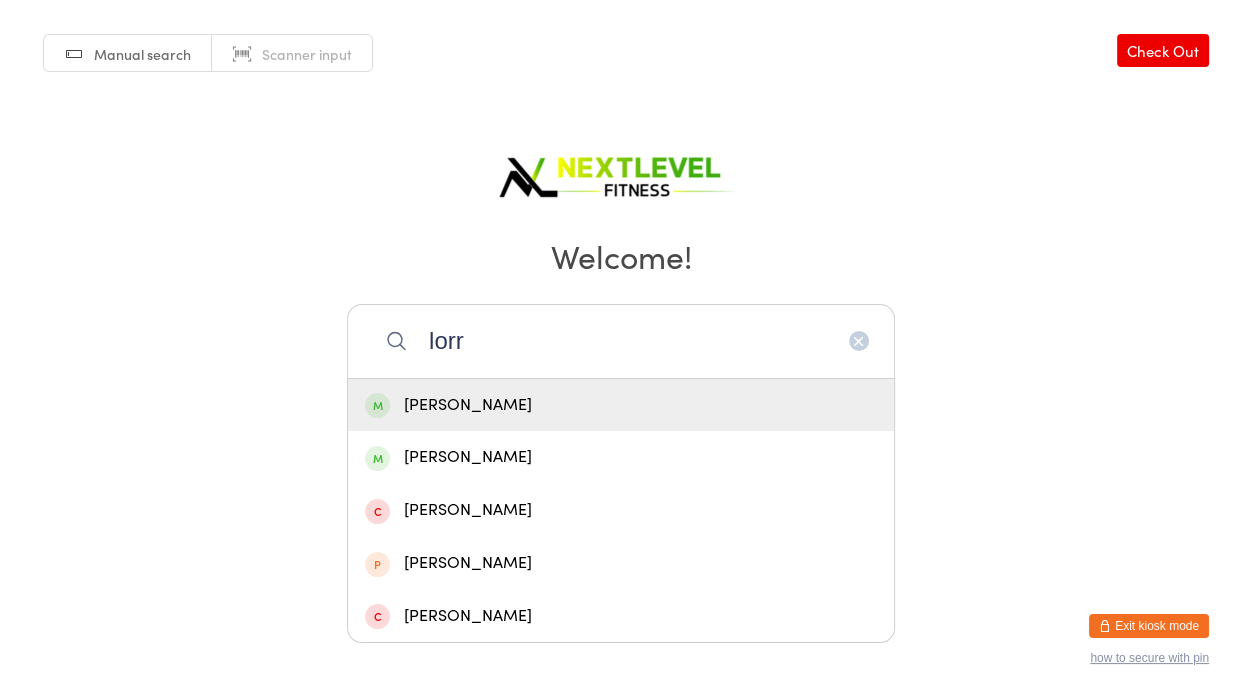 type 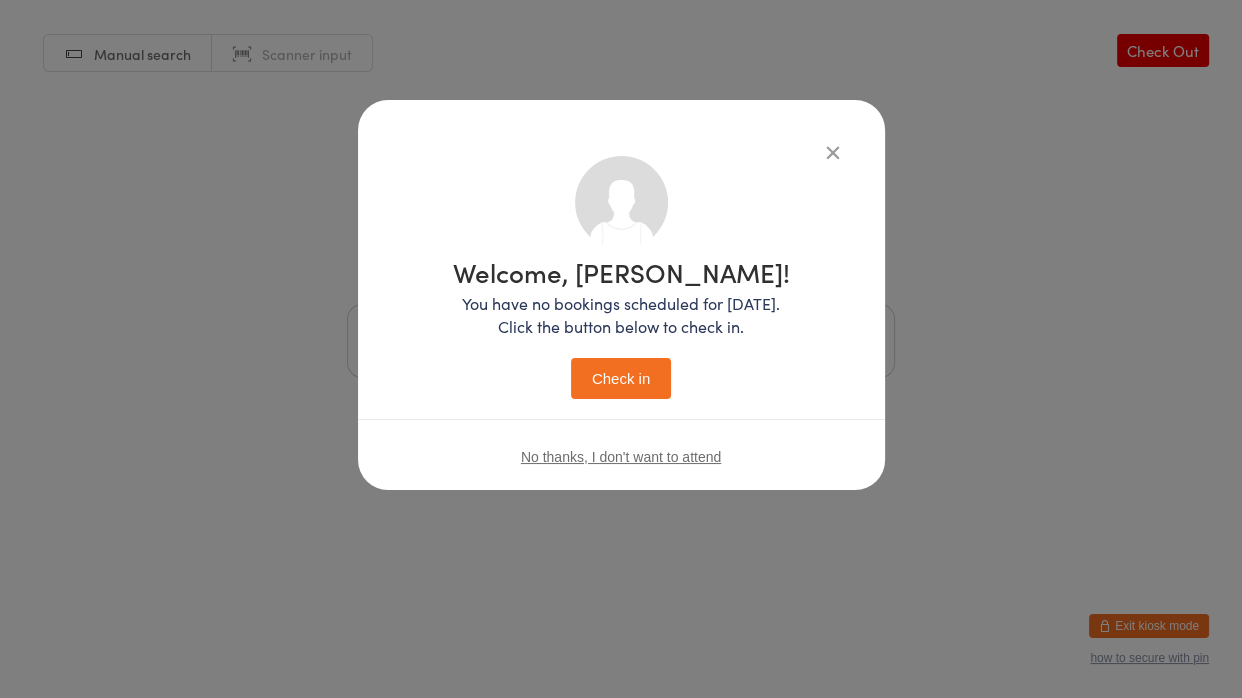 type 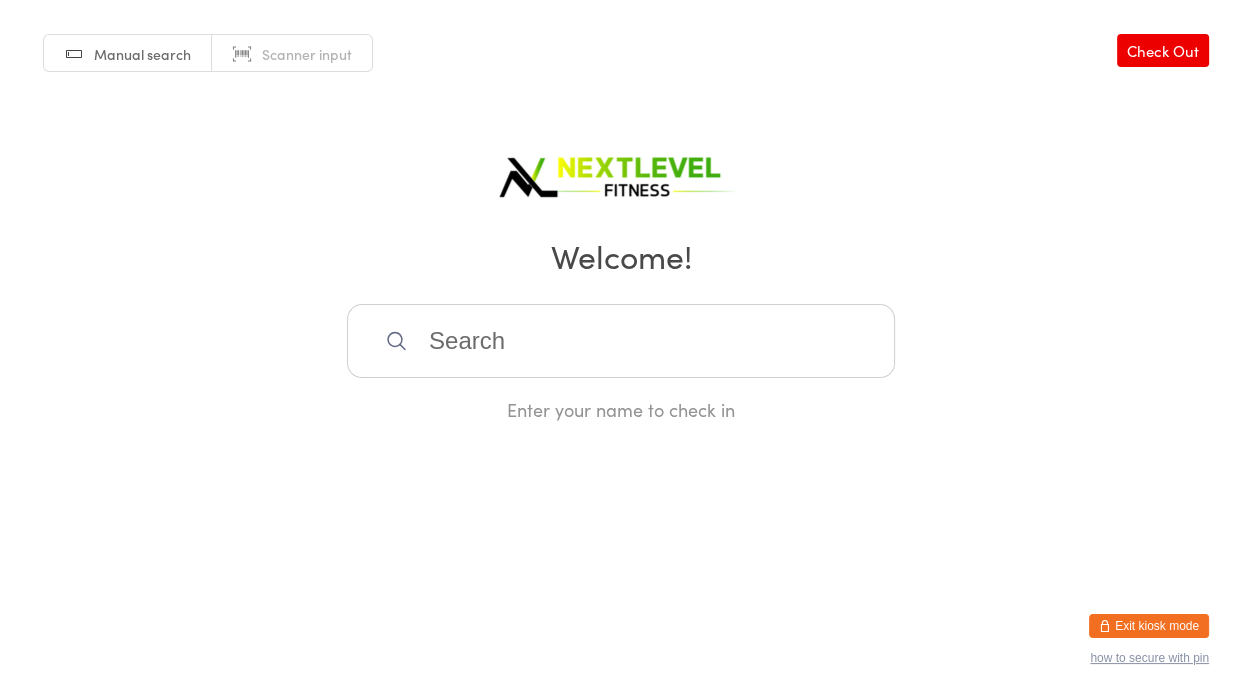 click at bounding box center (621, 341) 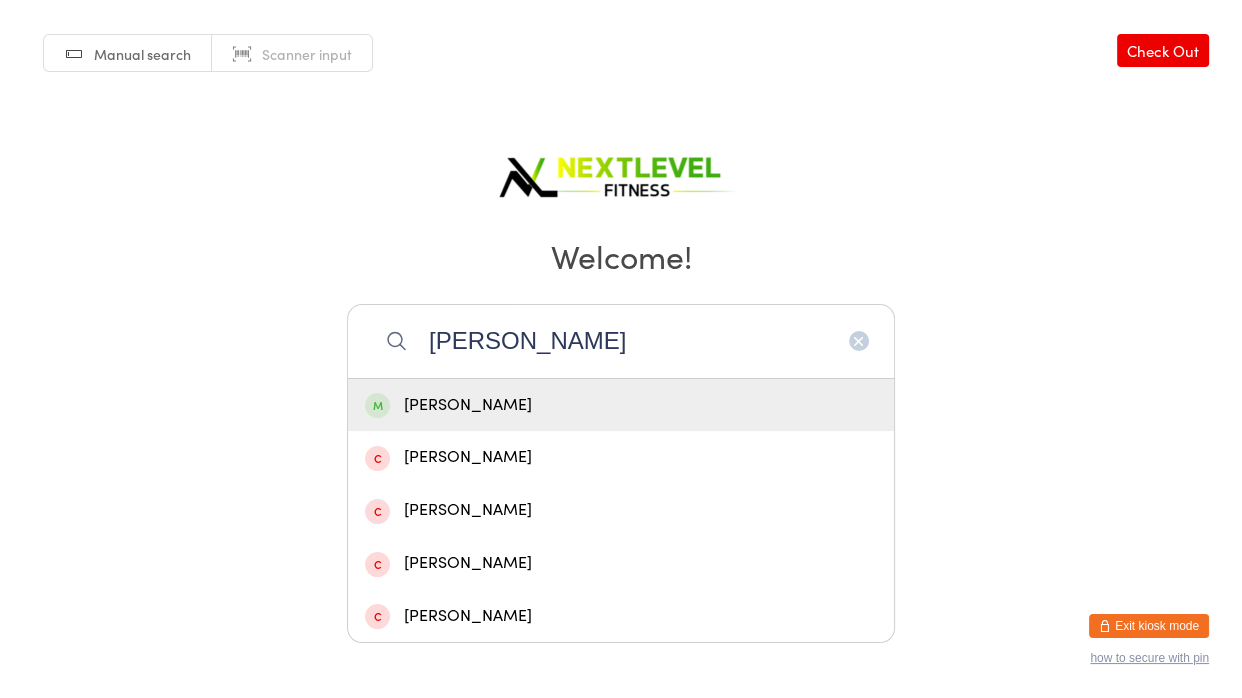 type on "[PERSON_NAME]" 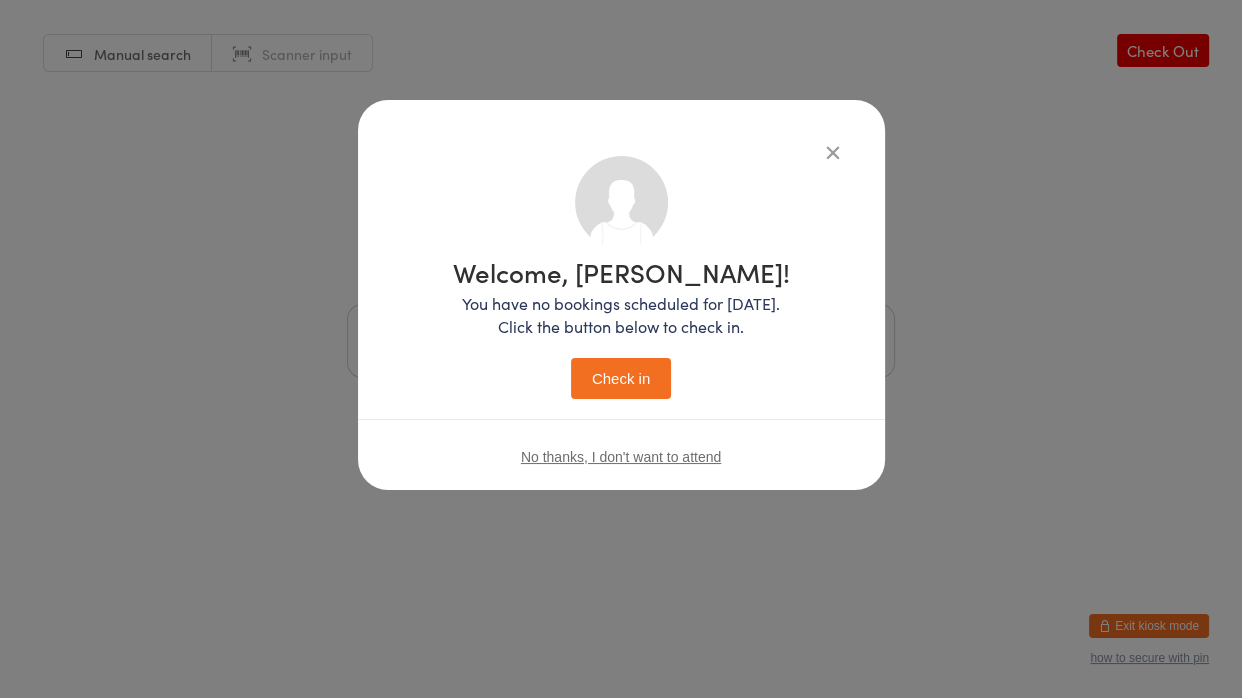 click on "Check in" at bounding box center [621, 378] 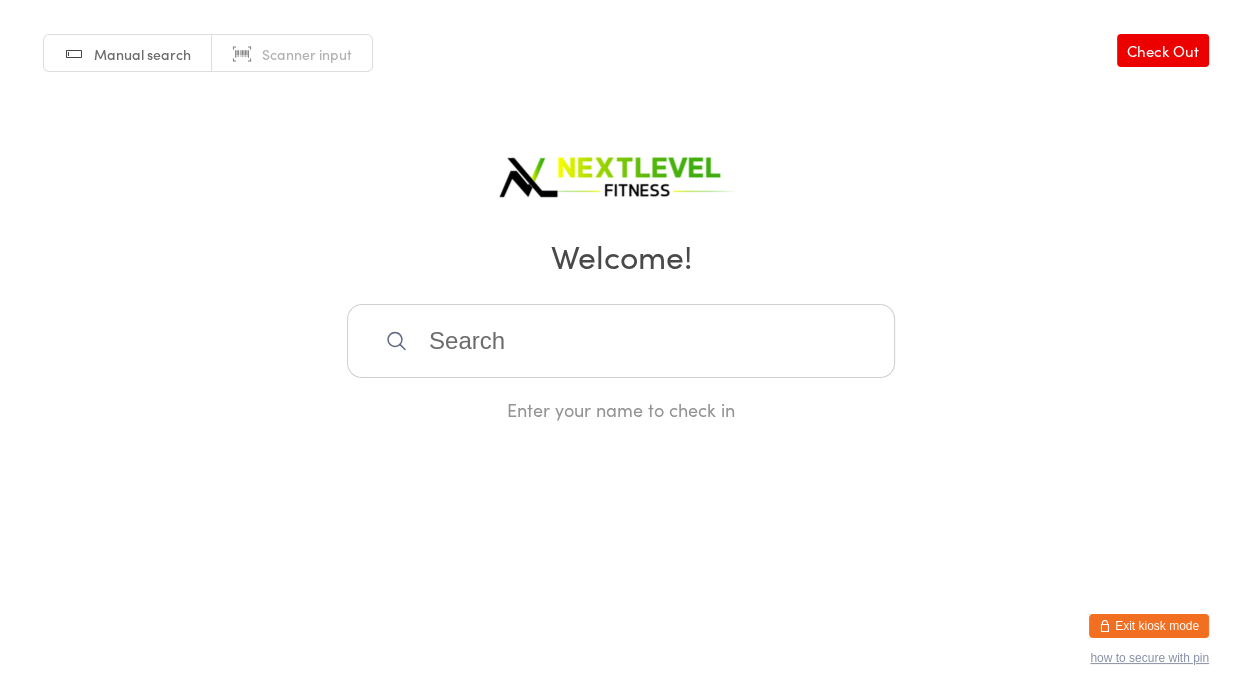 click at bounding box center [621, 341] 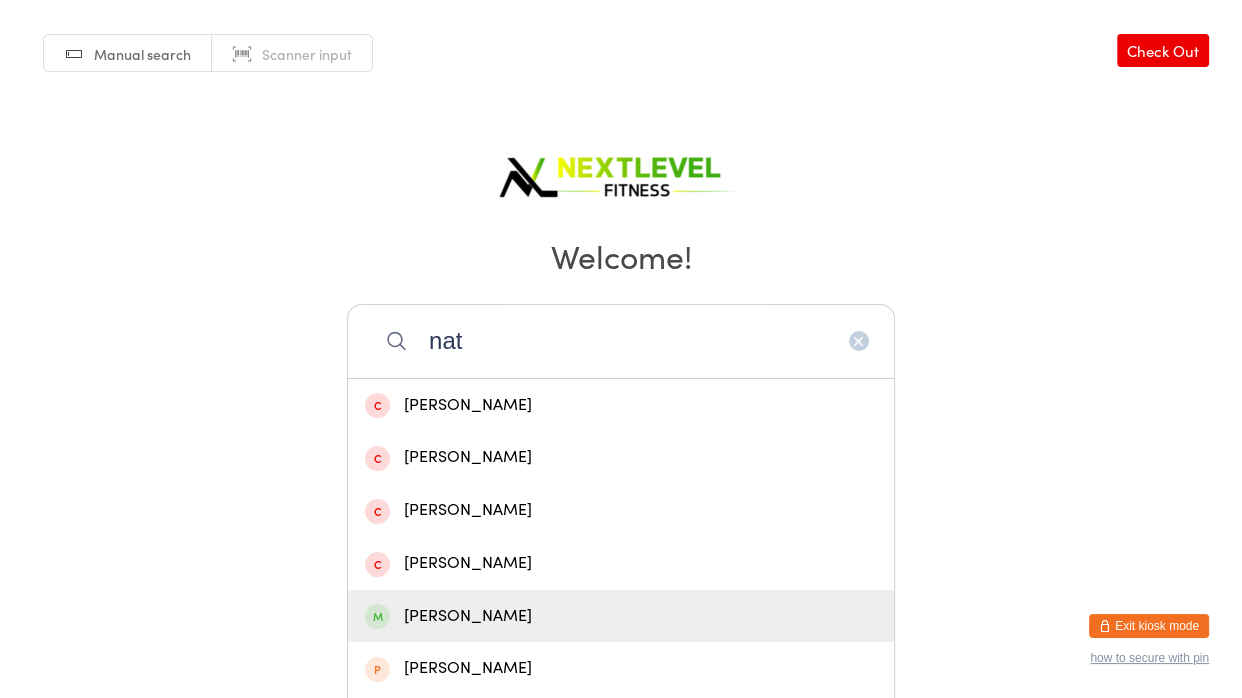 type on "nat" 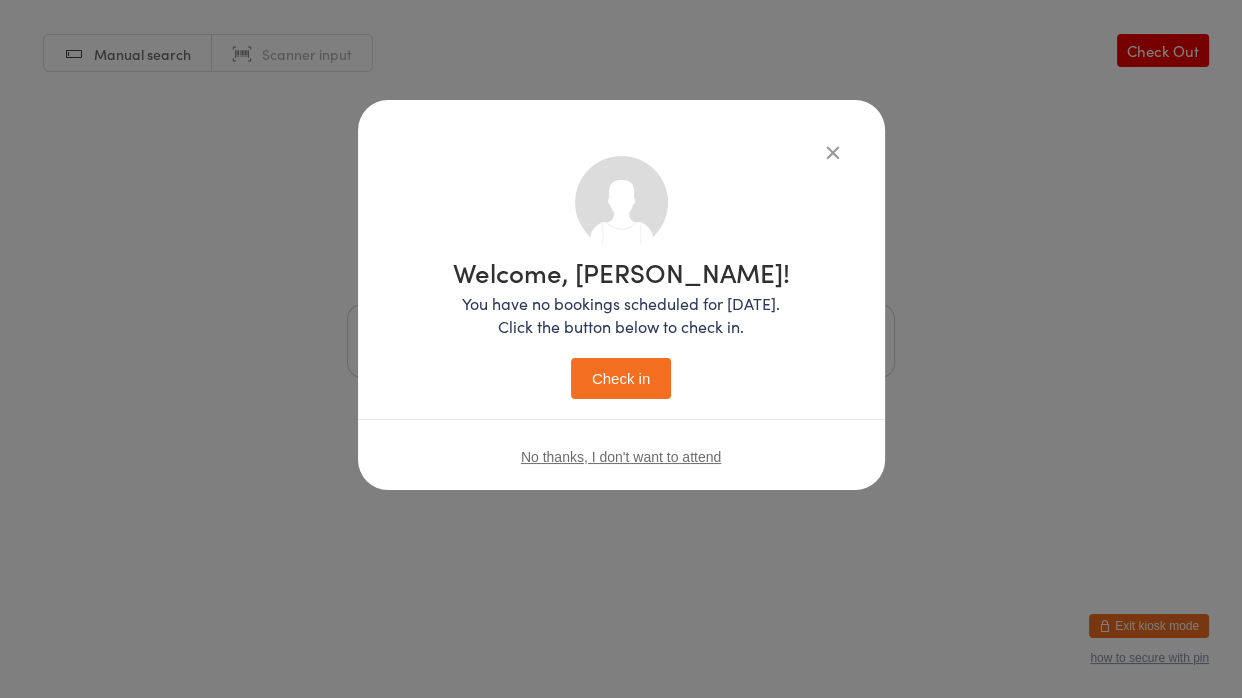 click on "Check in" at bounding box center [621, 378] 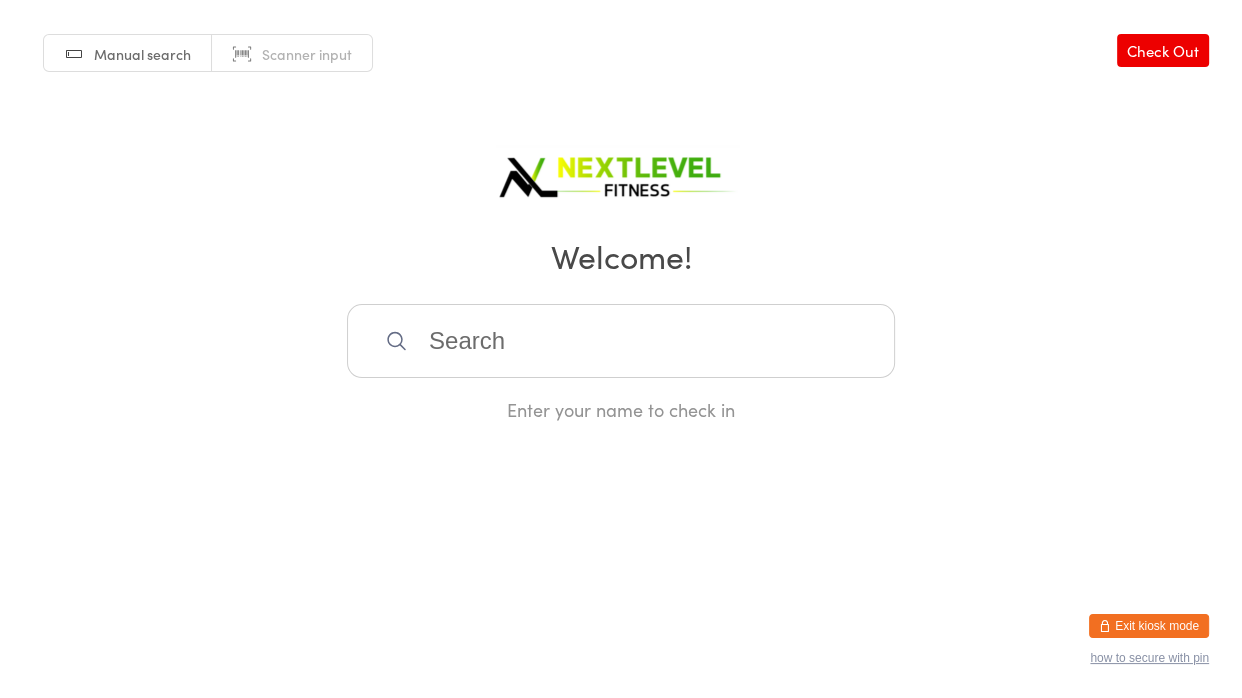 click at bounding box center (621, 341) 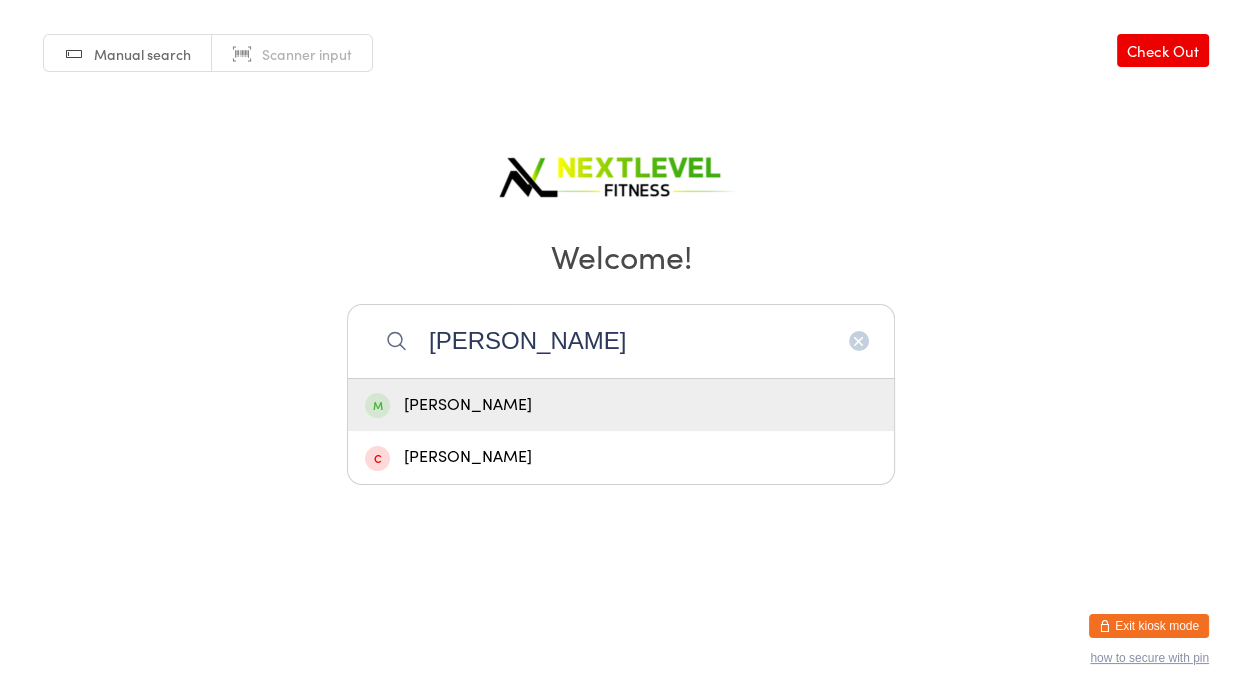 type on "[PERSON_NAME]" 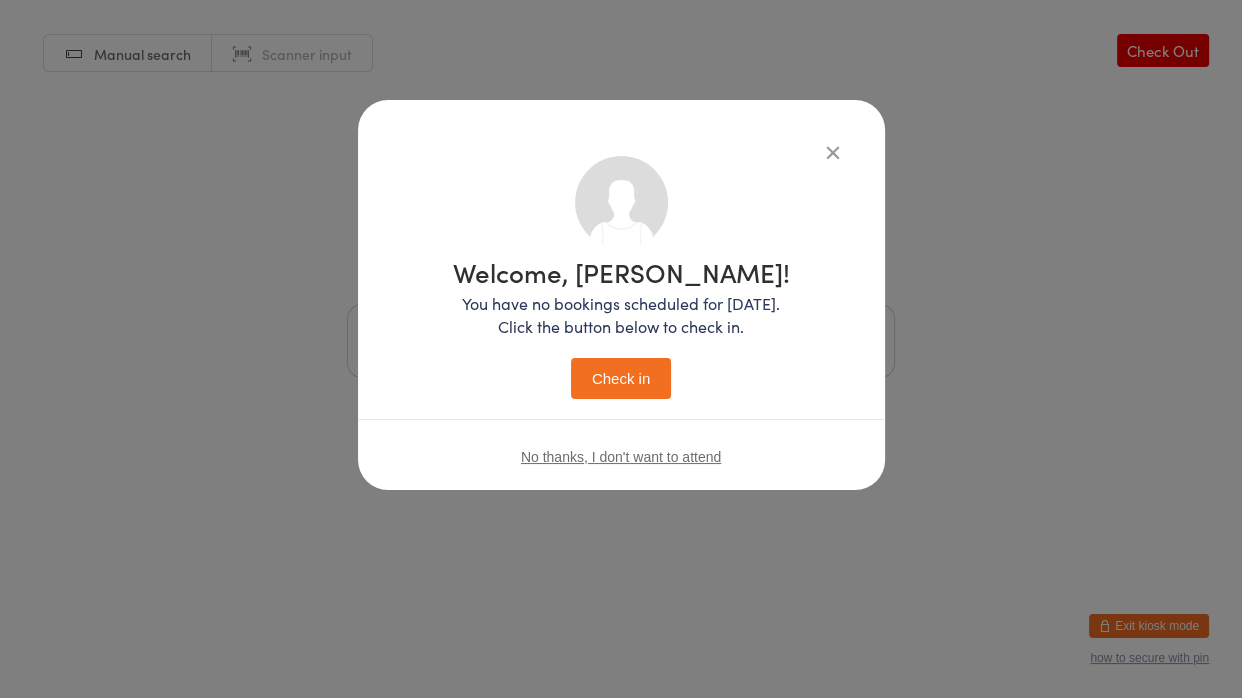 click on "Check in" at bounding box center (621, 378) 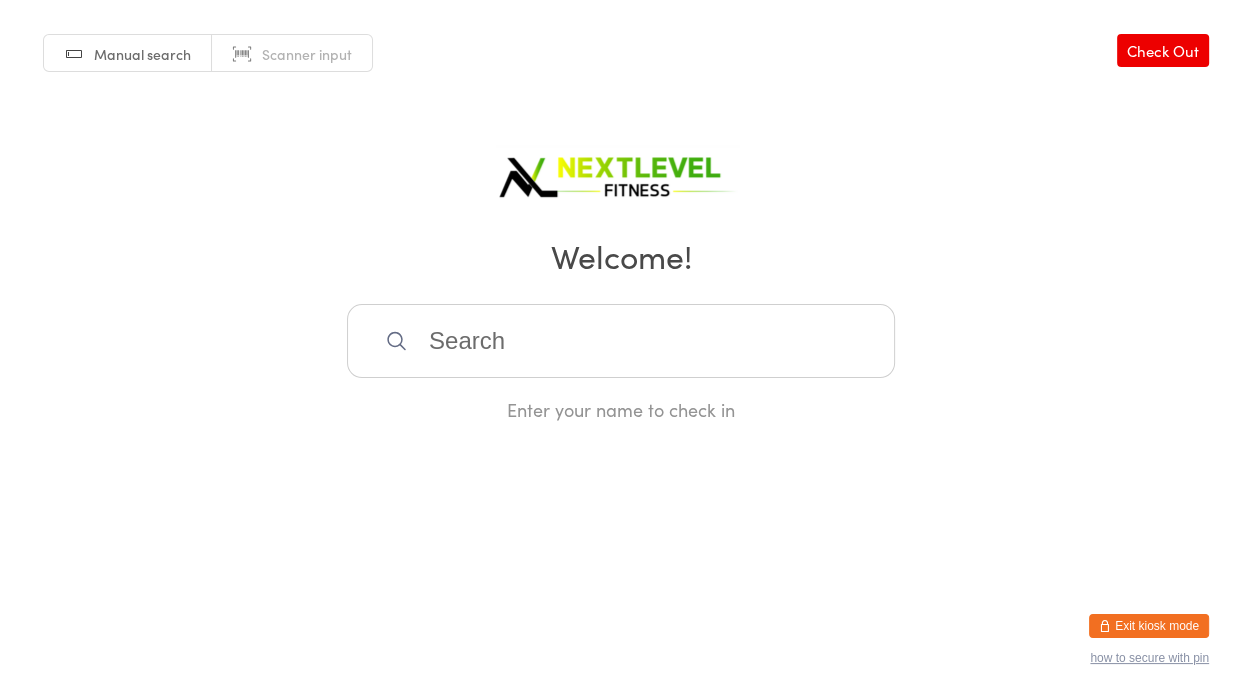 click at bounding box center [621, 341] 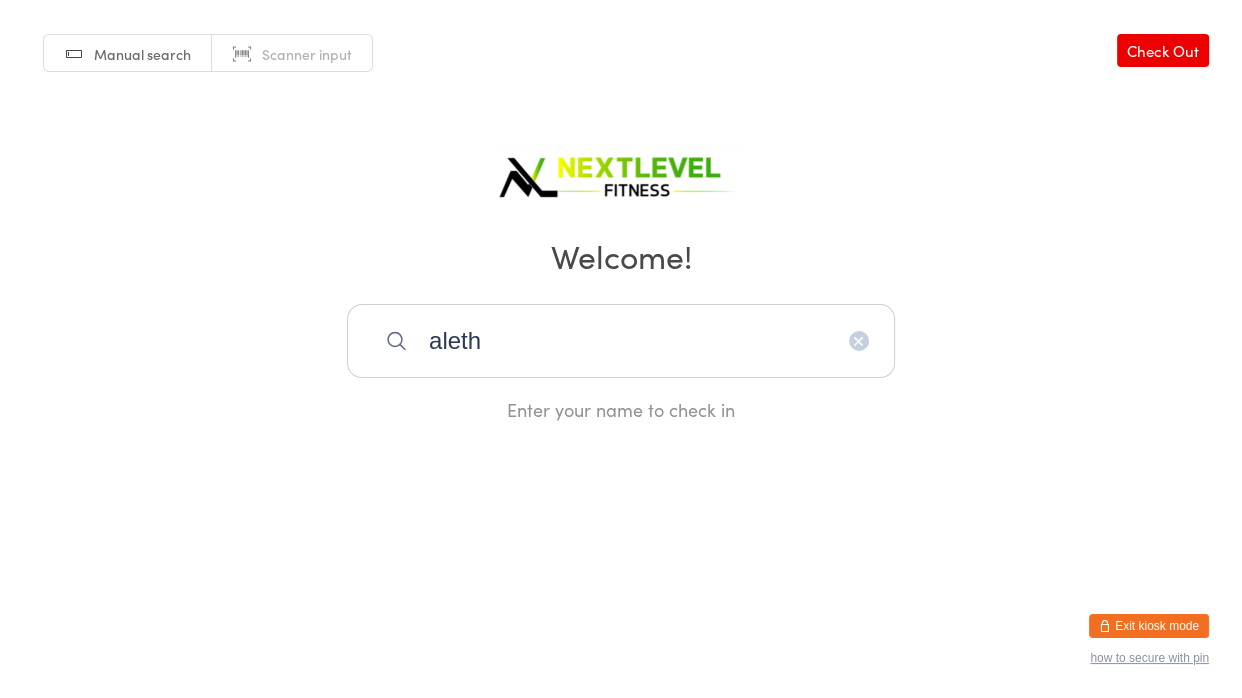 type on "alethe" 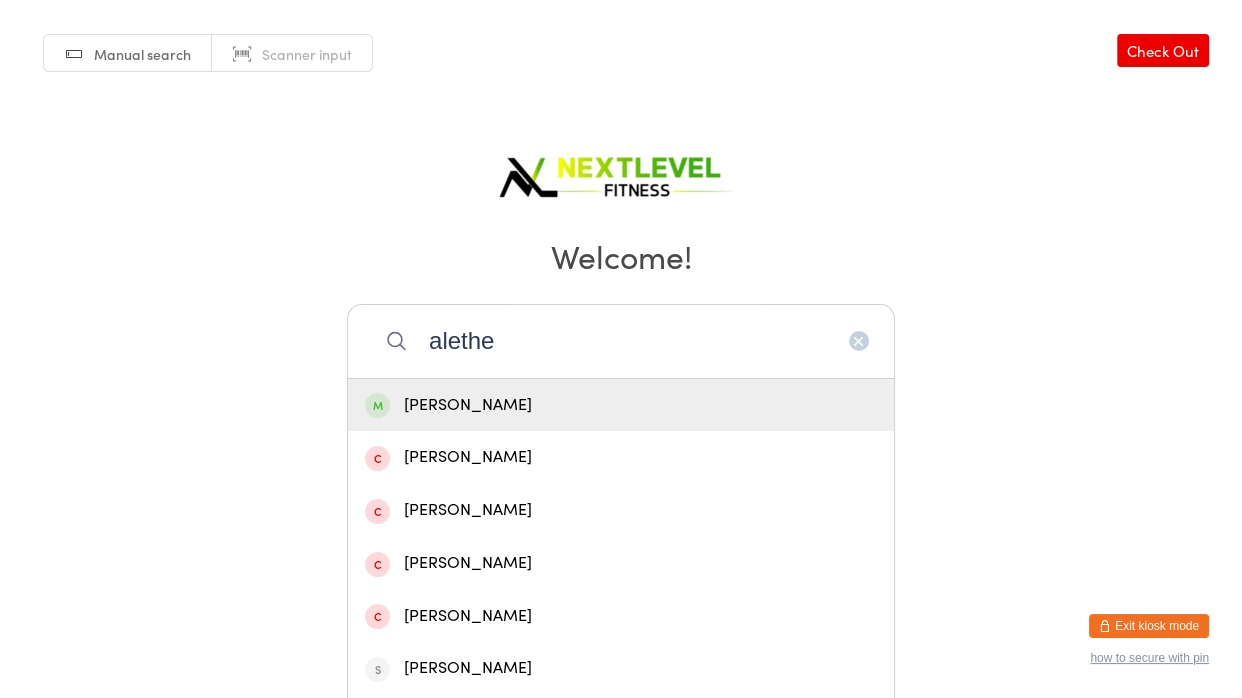 type 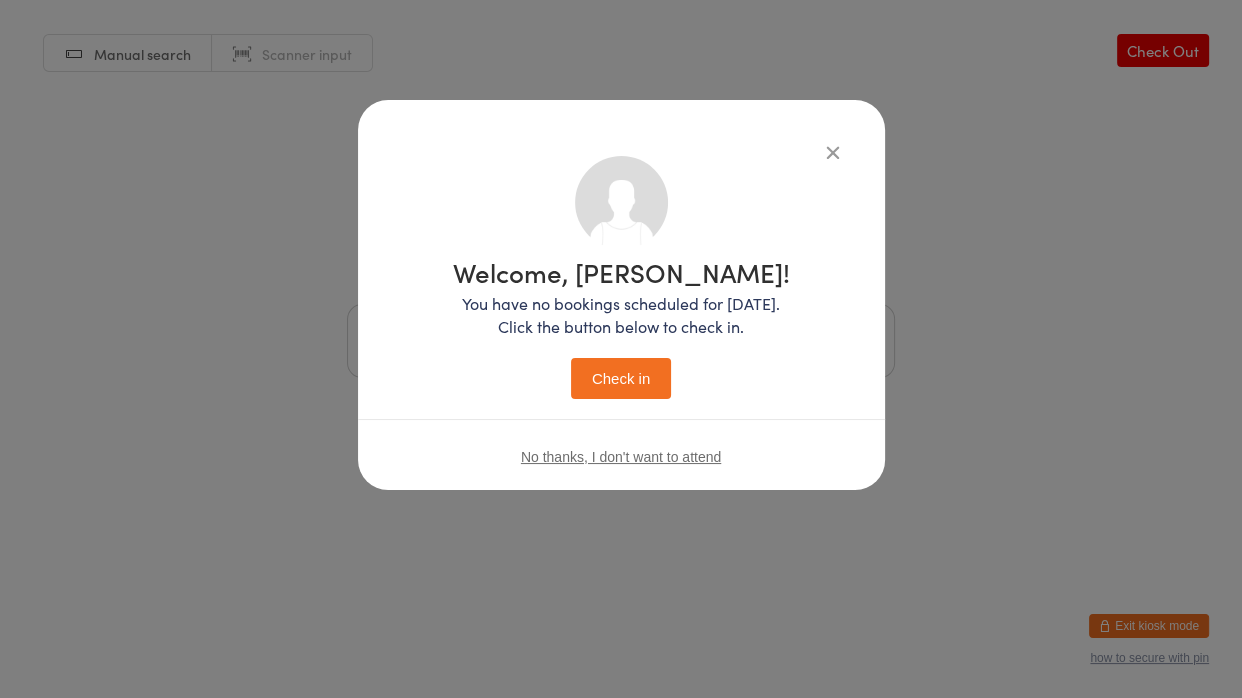 type 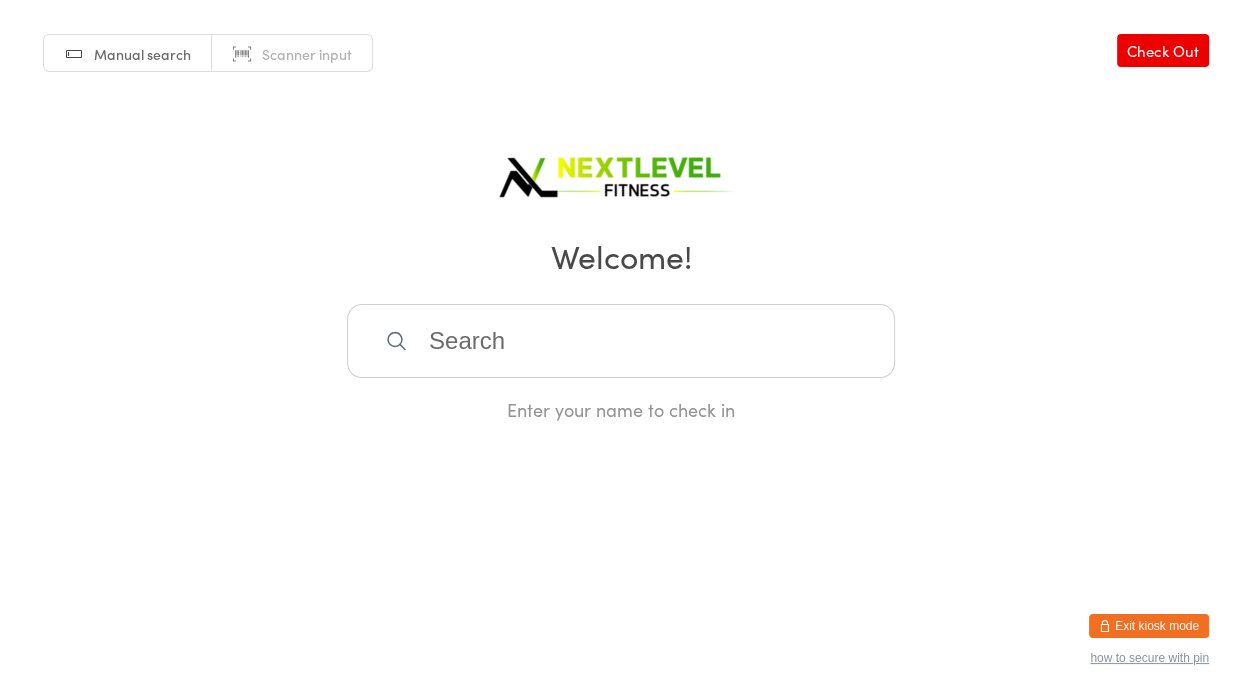 click at bounding box center [621, 341] 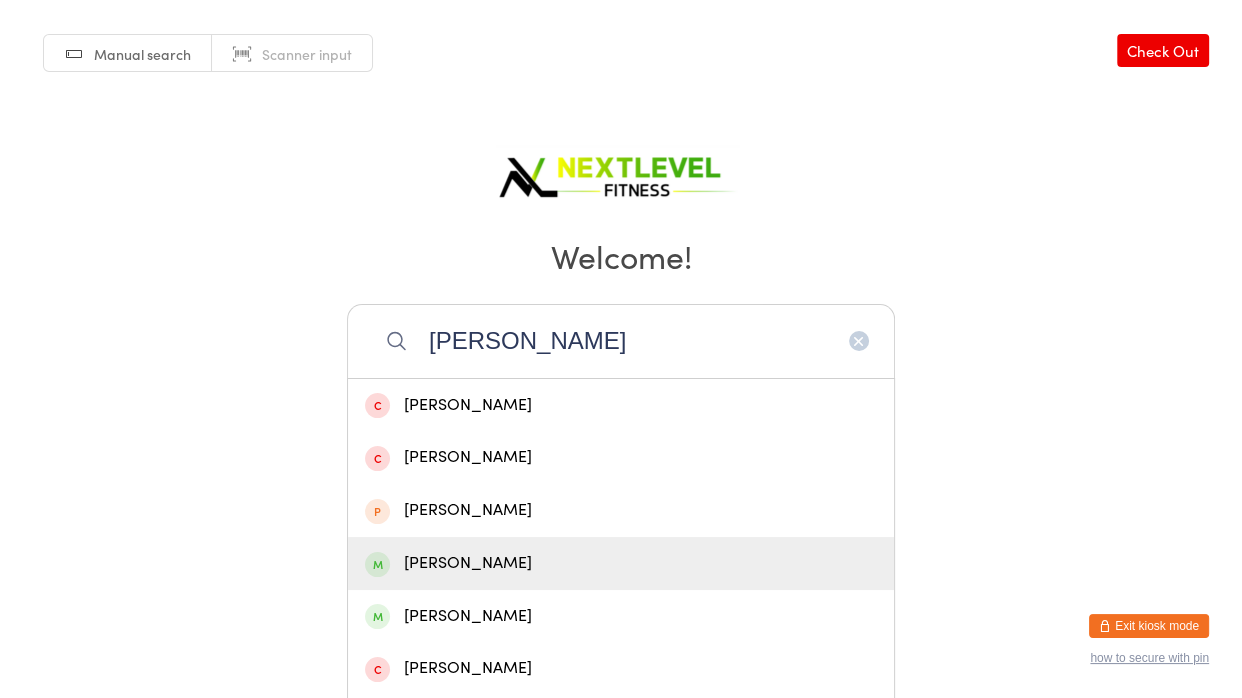 type on "[PERSON_NAME]" 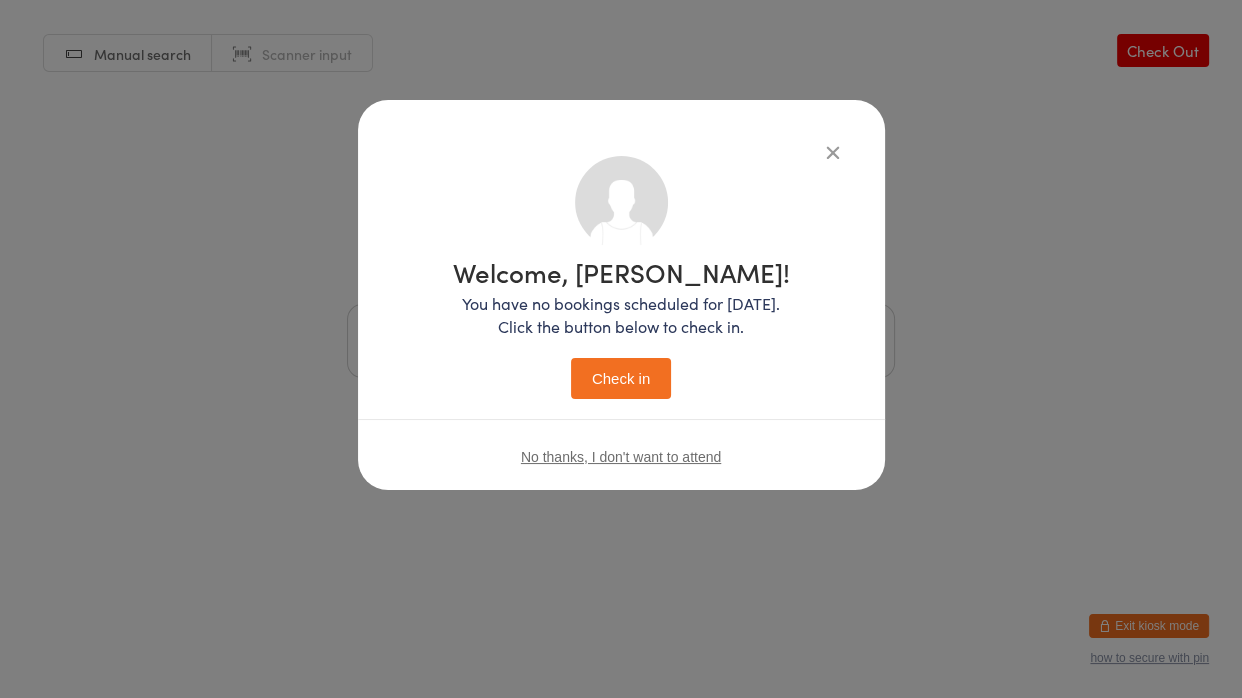 click on "Check in" at bounding box center [621, 378] 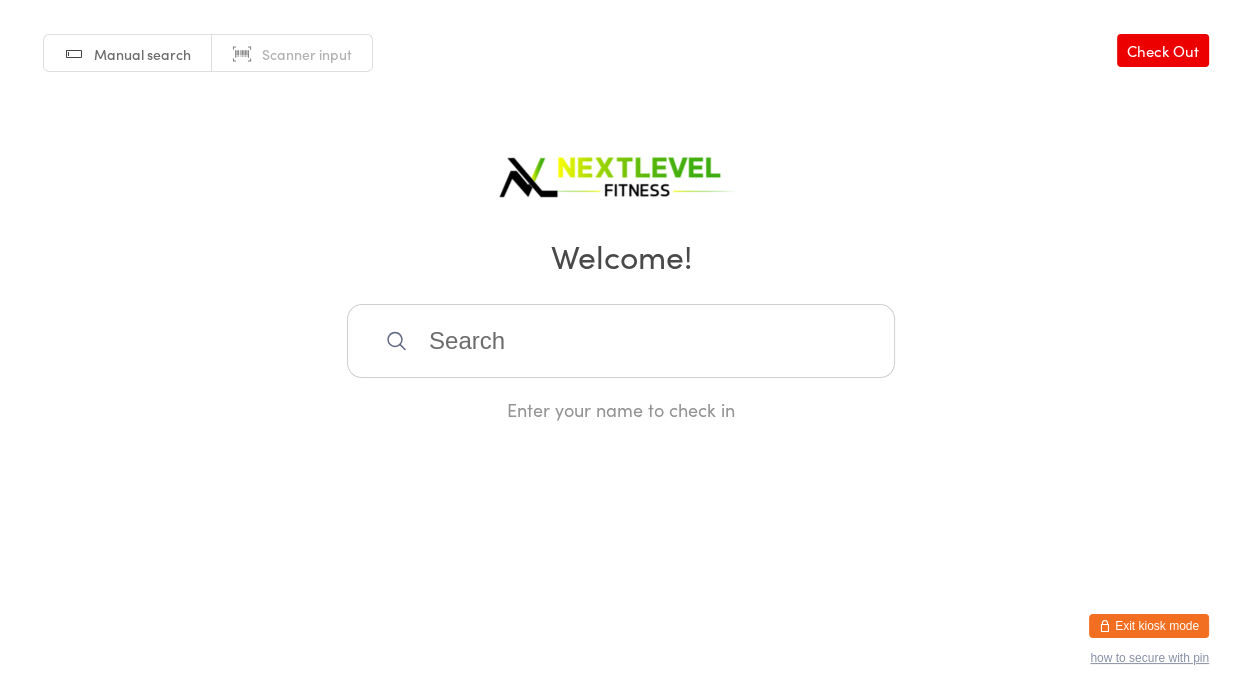 click at bounding box center (621, 341) 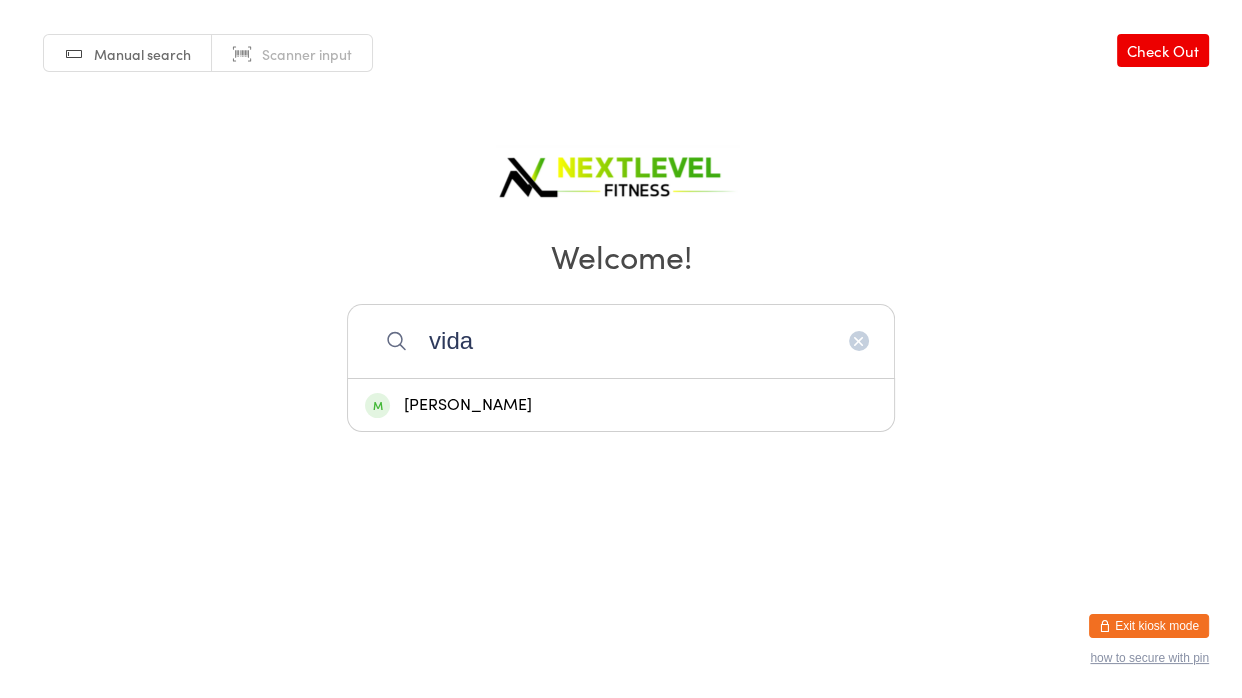 type on "vida" 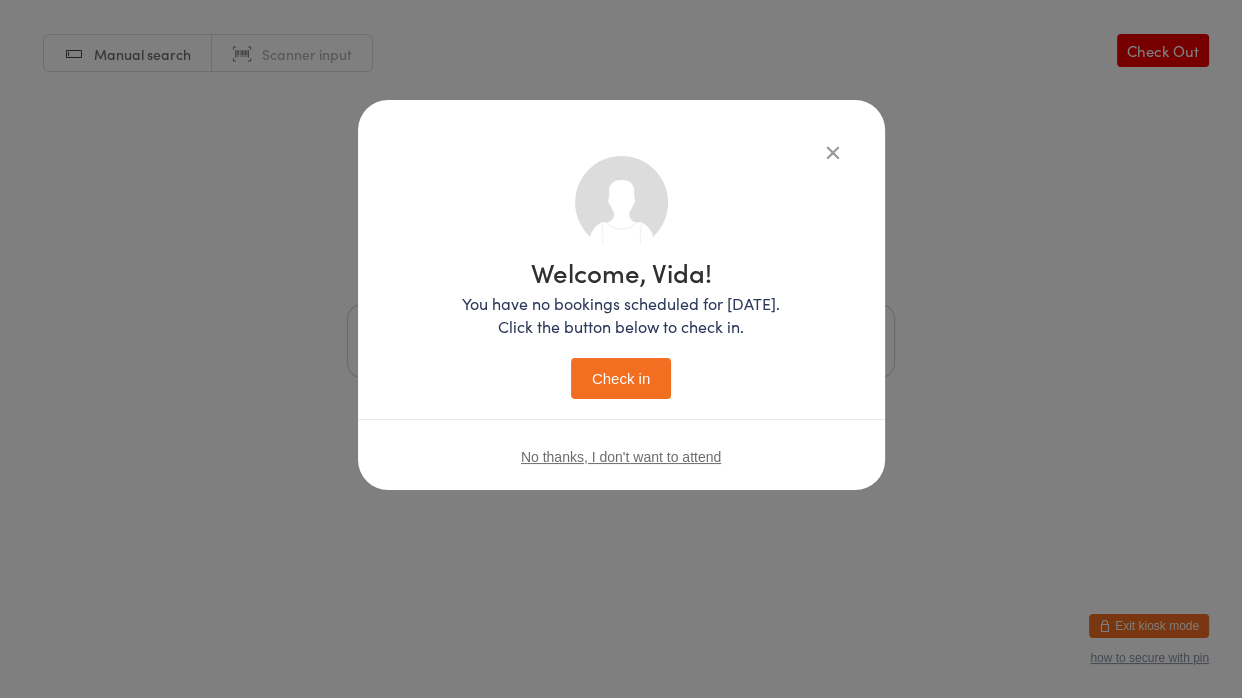 click on "Check in" at bounding box center (621, 378) 